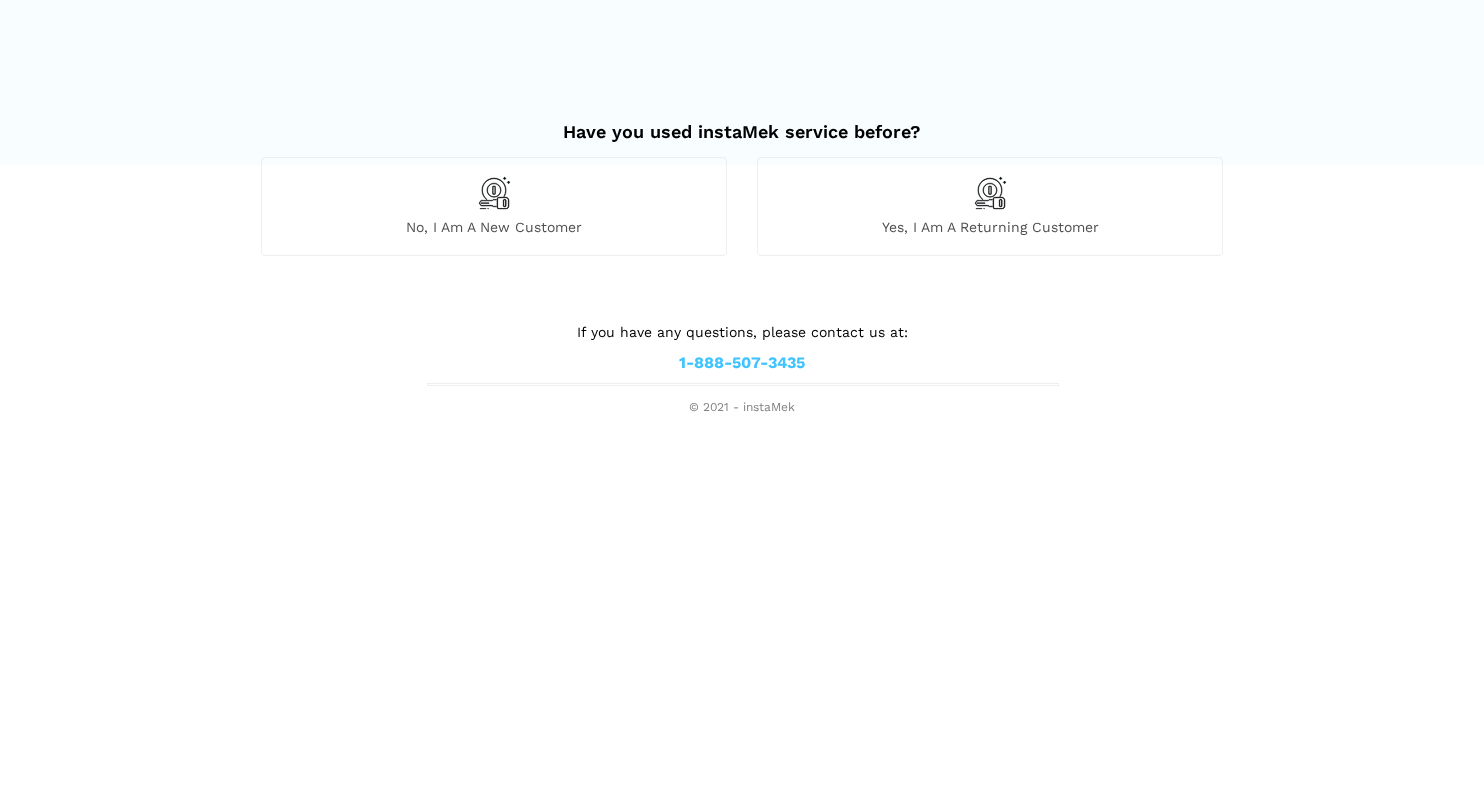 scroll, scrollTop: 0, scrollLeft: 0, axis: both 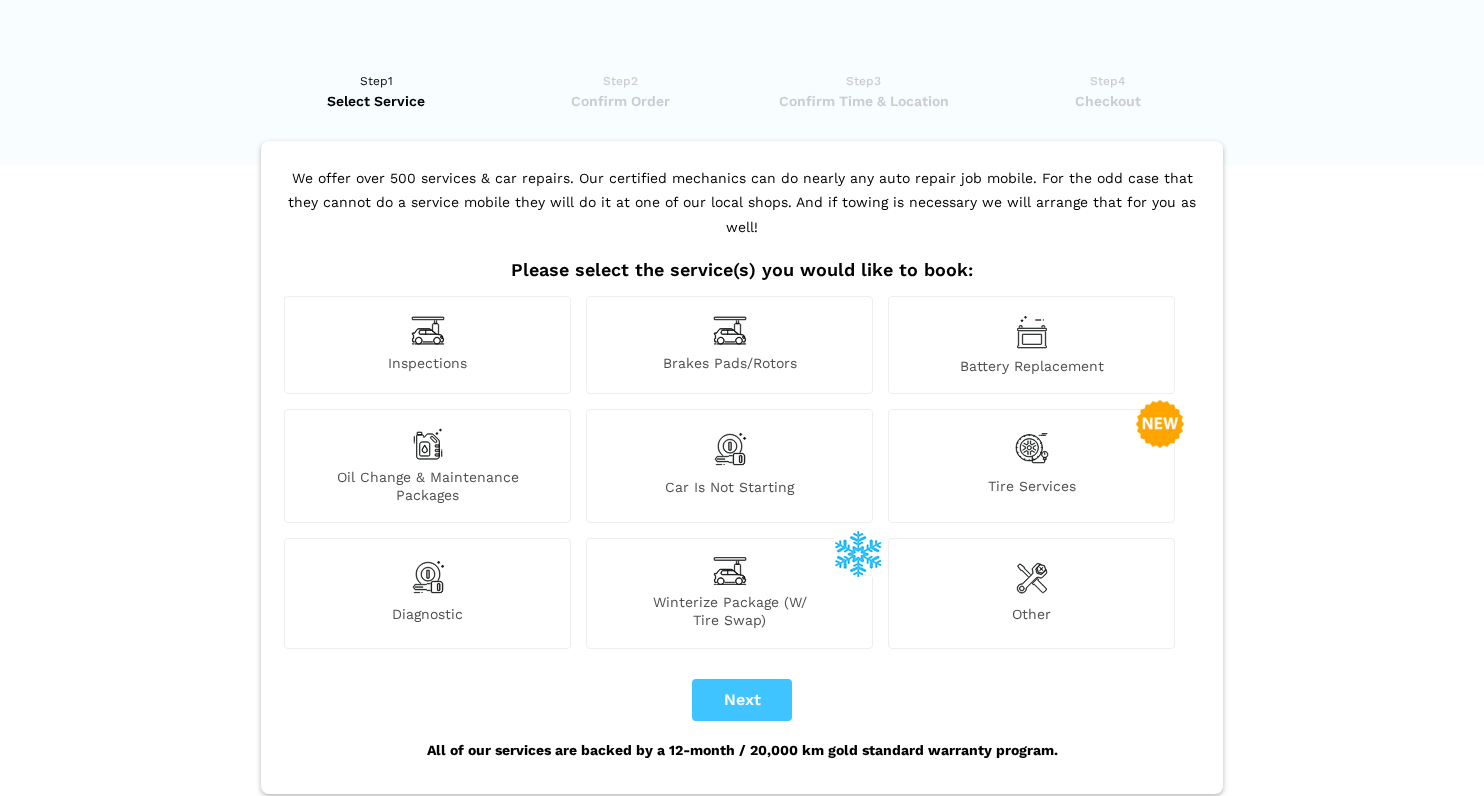 click on "Other" at bounding box center (1031, 593) 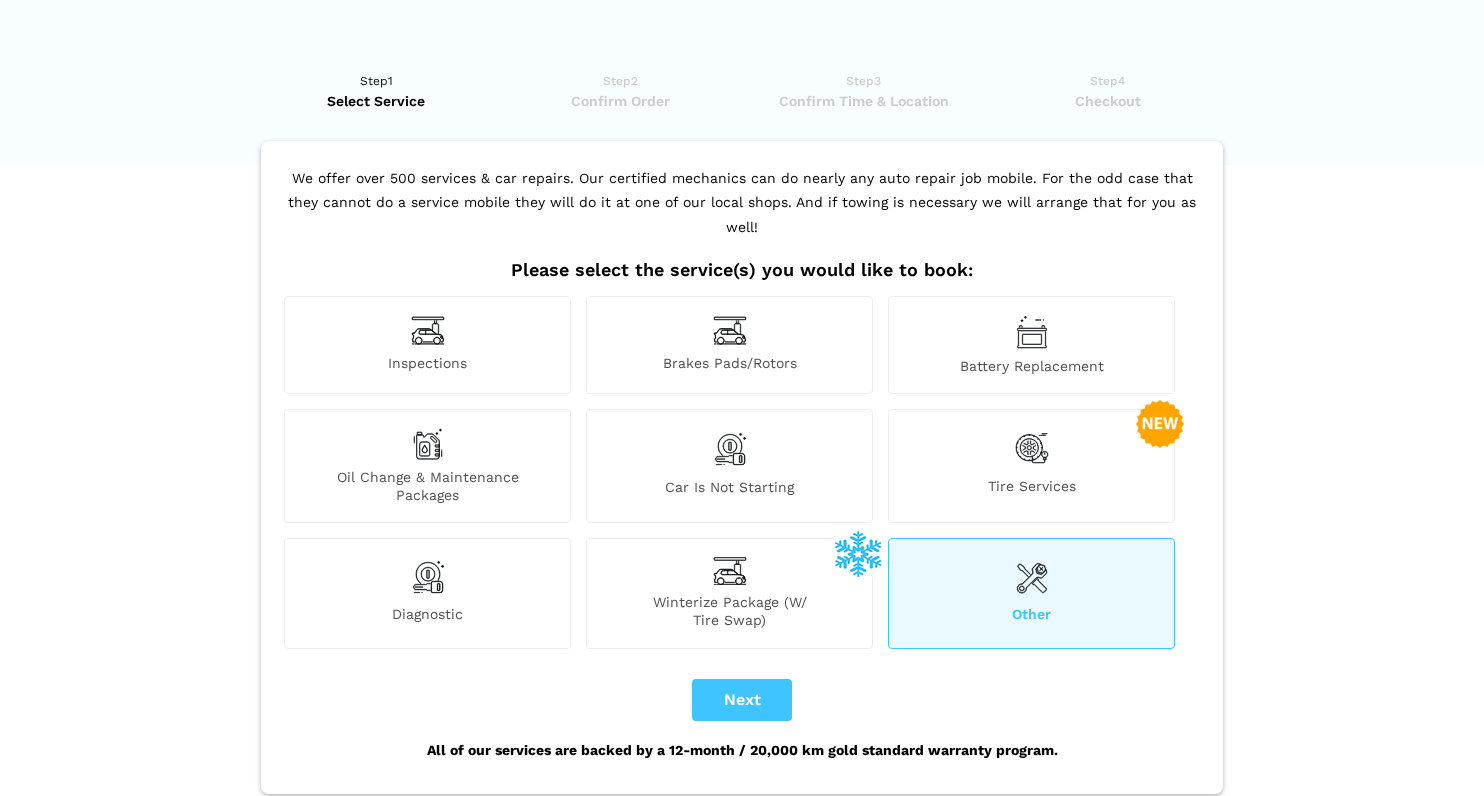 click on "Next" at bounding box center [742, 700] 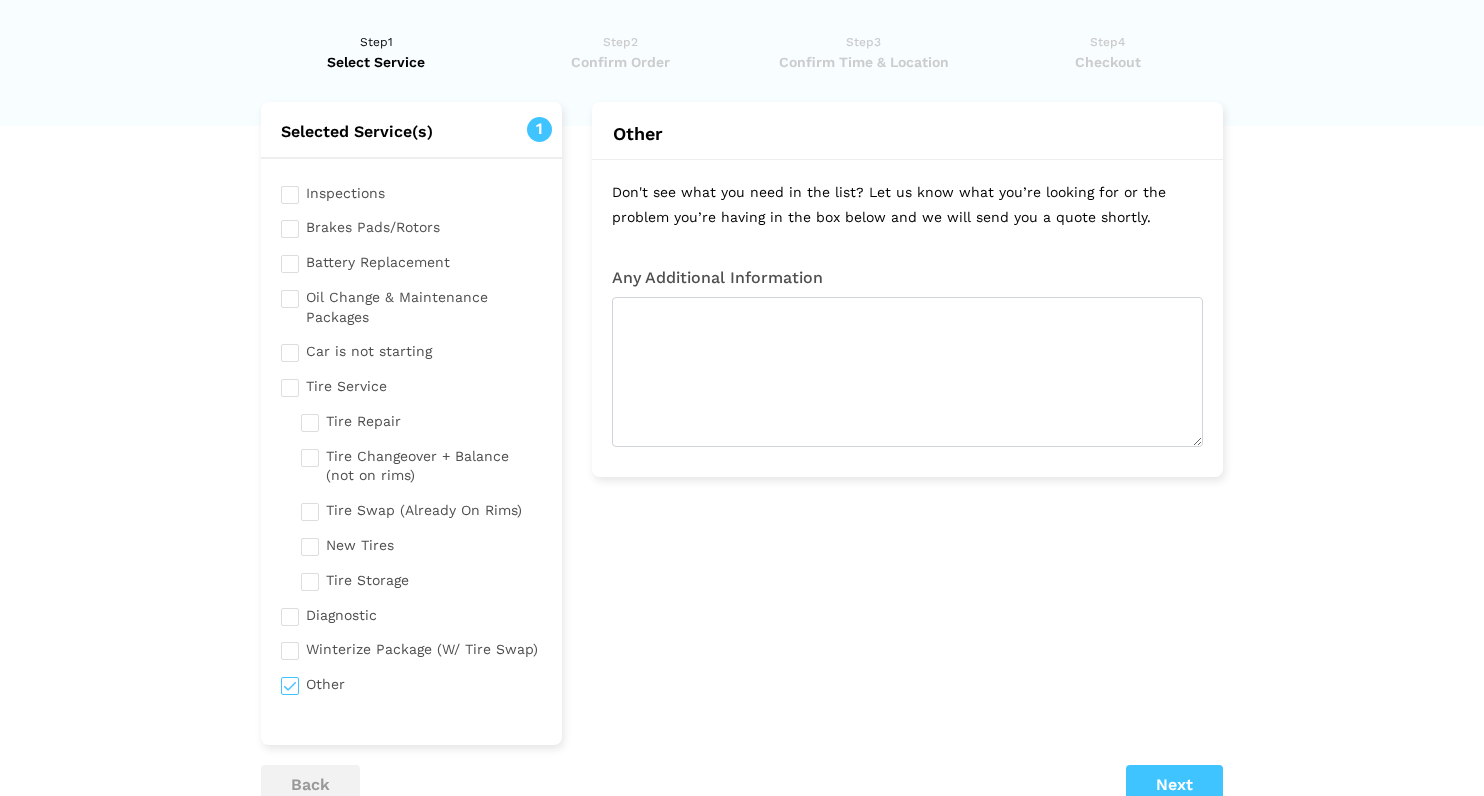 scroll, scrollTop: 36, scrollLeft: 0, axis: vertical 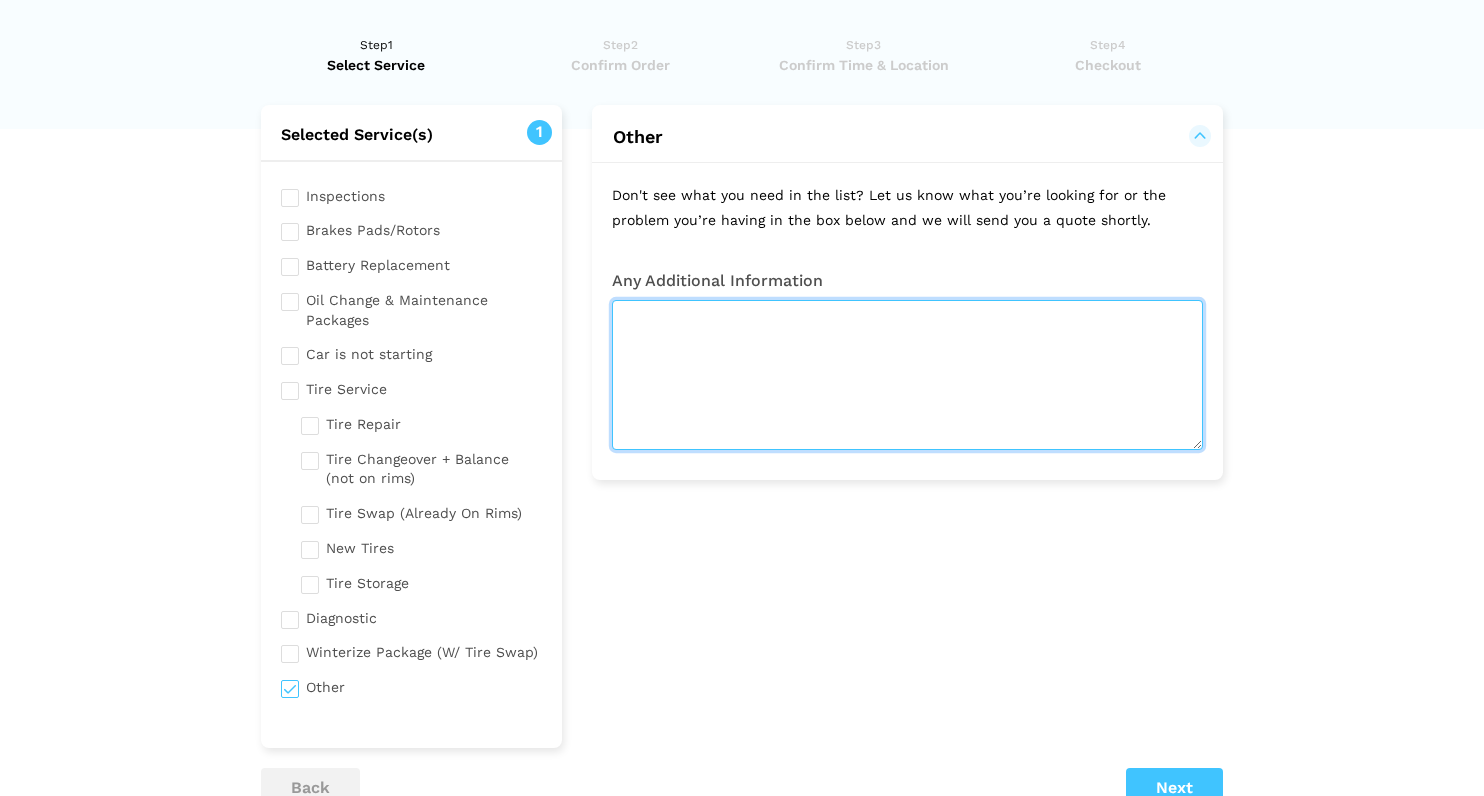click at bounding box center [907, 375] 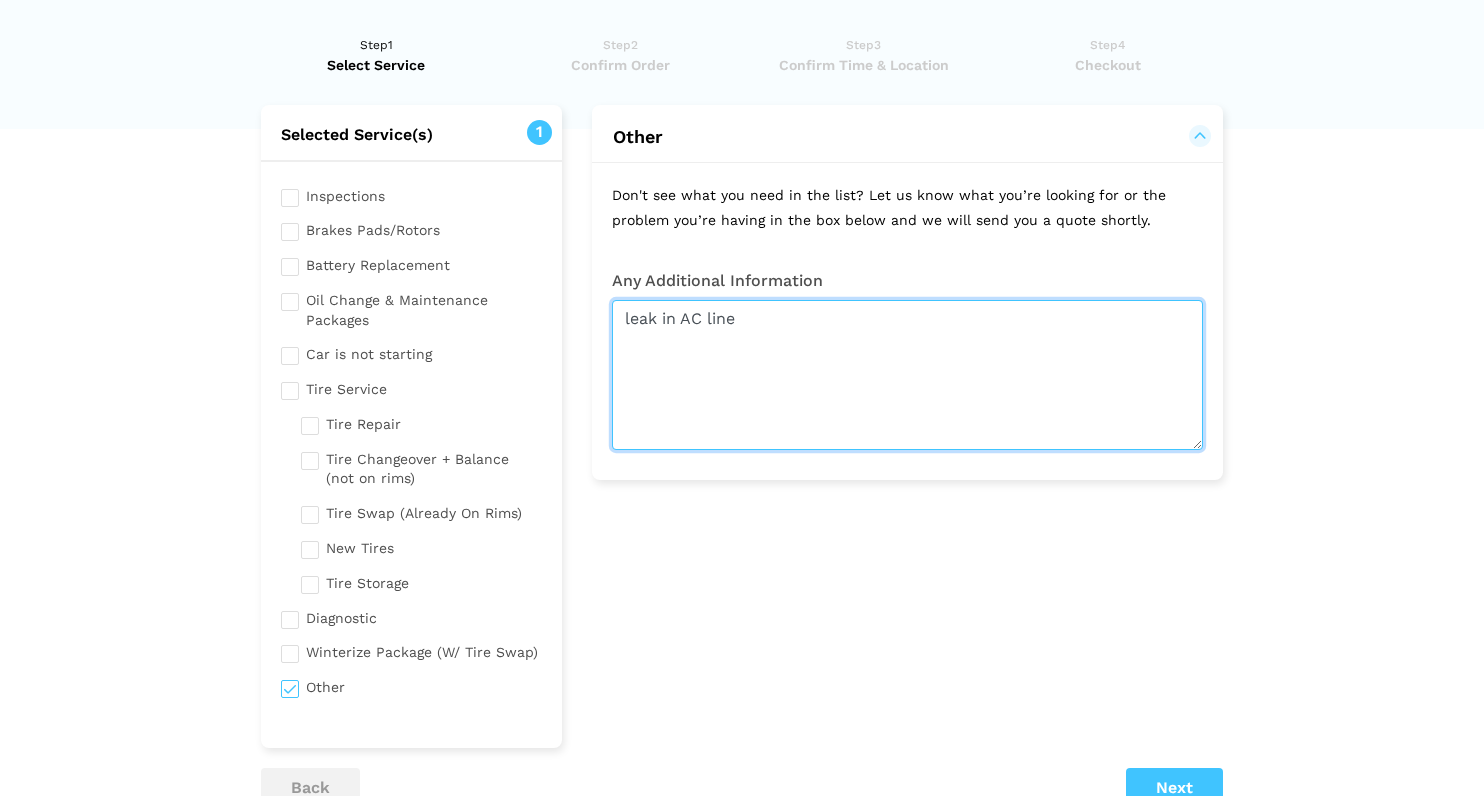 type on "leak in AC line" 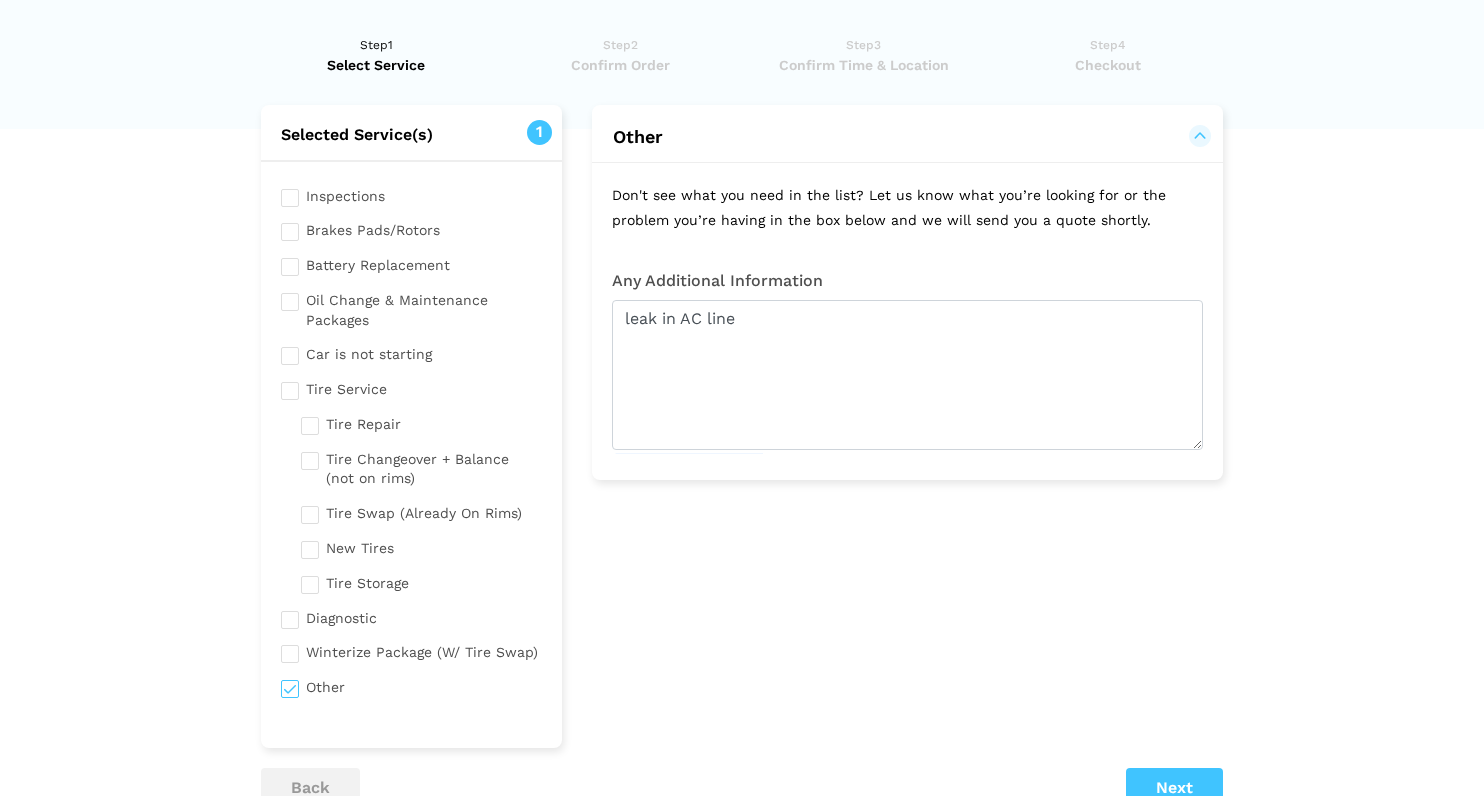 click on "Next" at bounding box center (1174, 788) 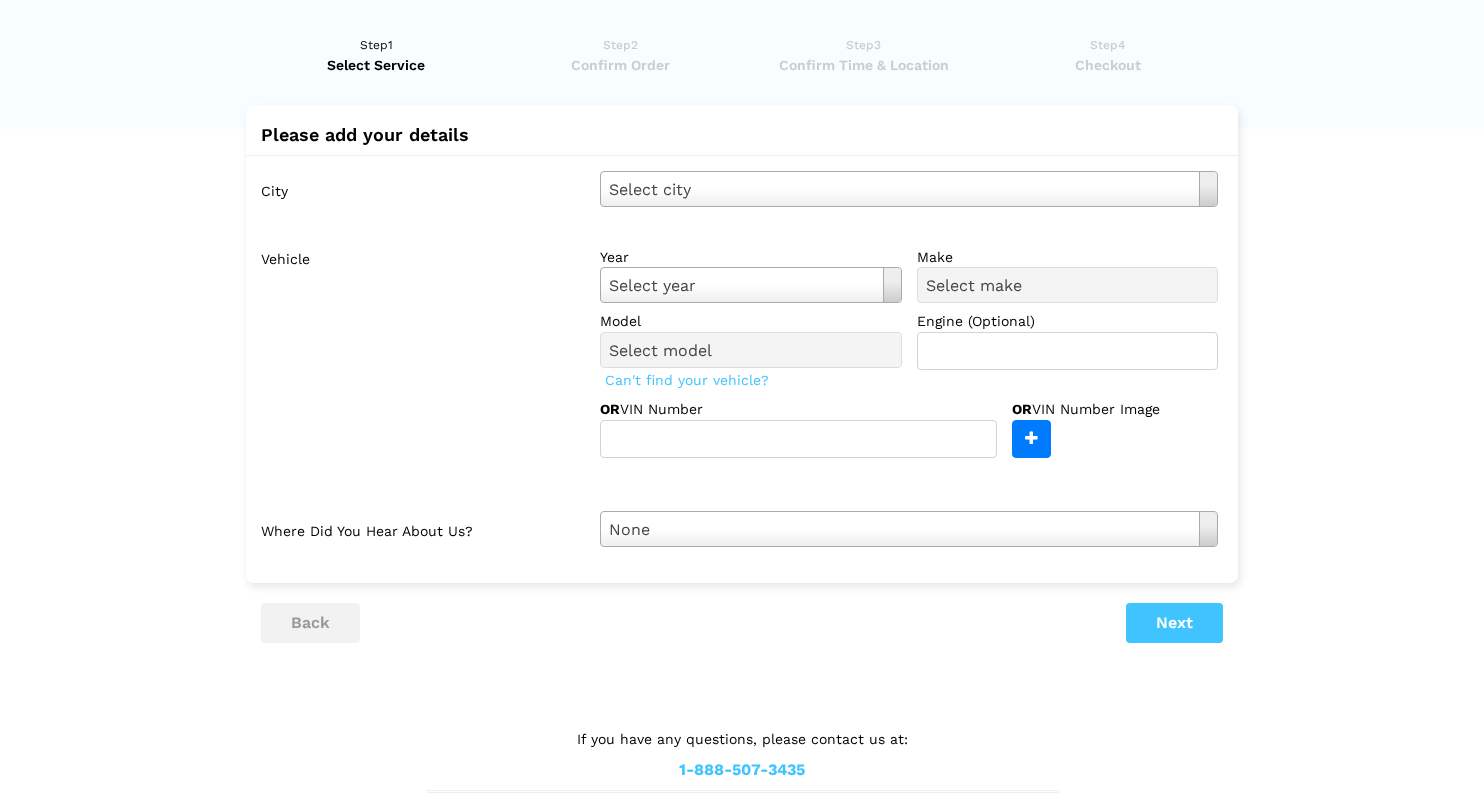 scroll, scrollTop: 0, scrollLeft: 0, axis: both 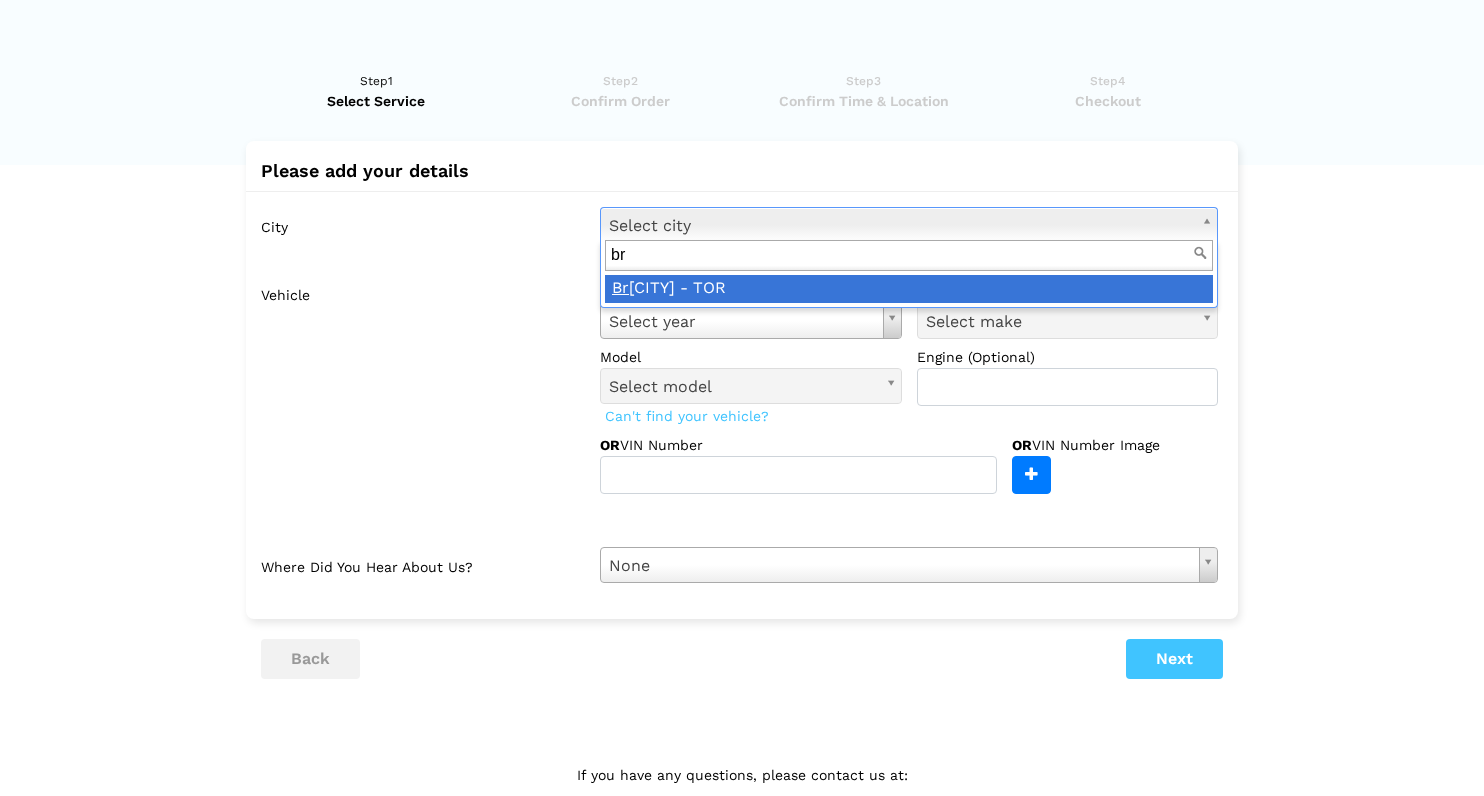 type on "b" 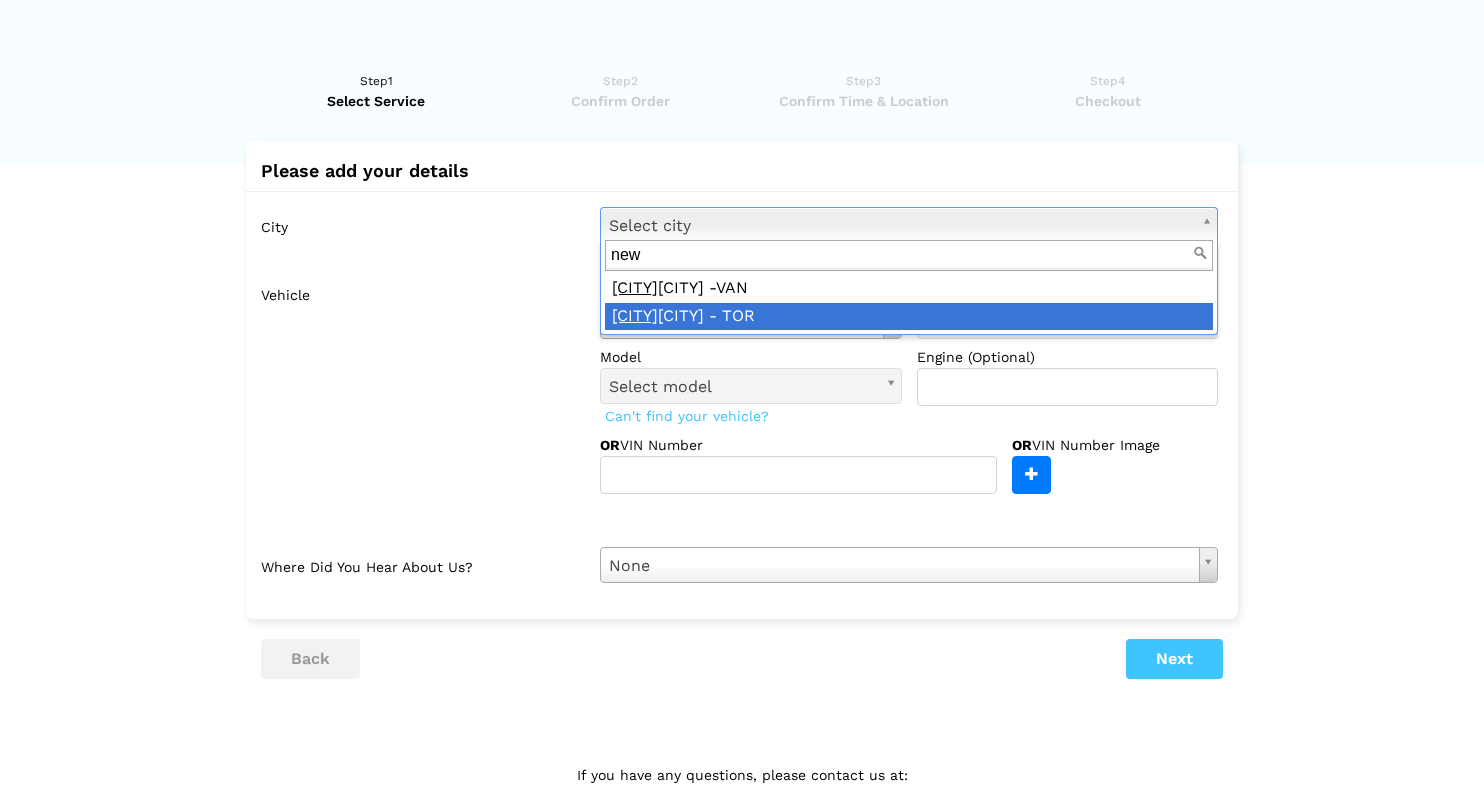 type on "new" 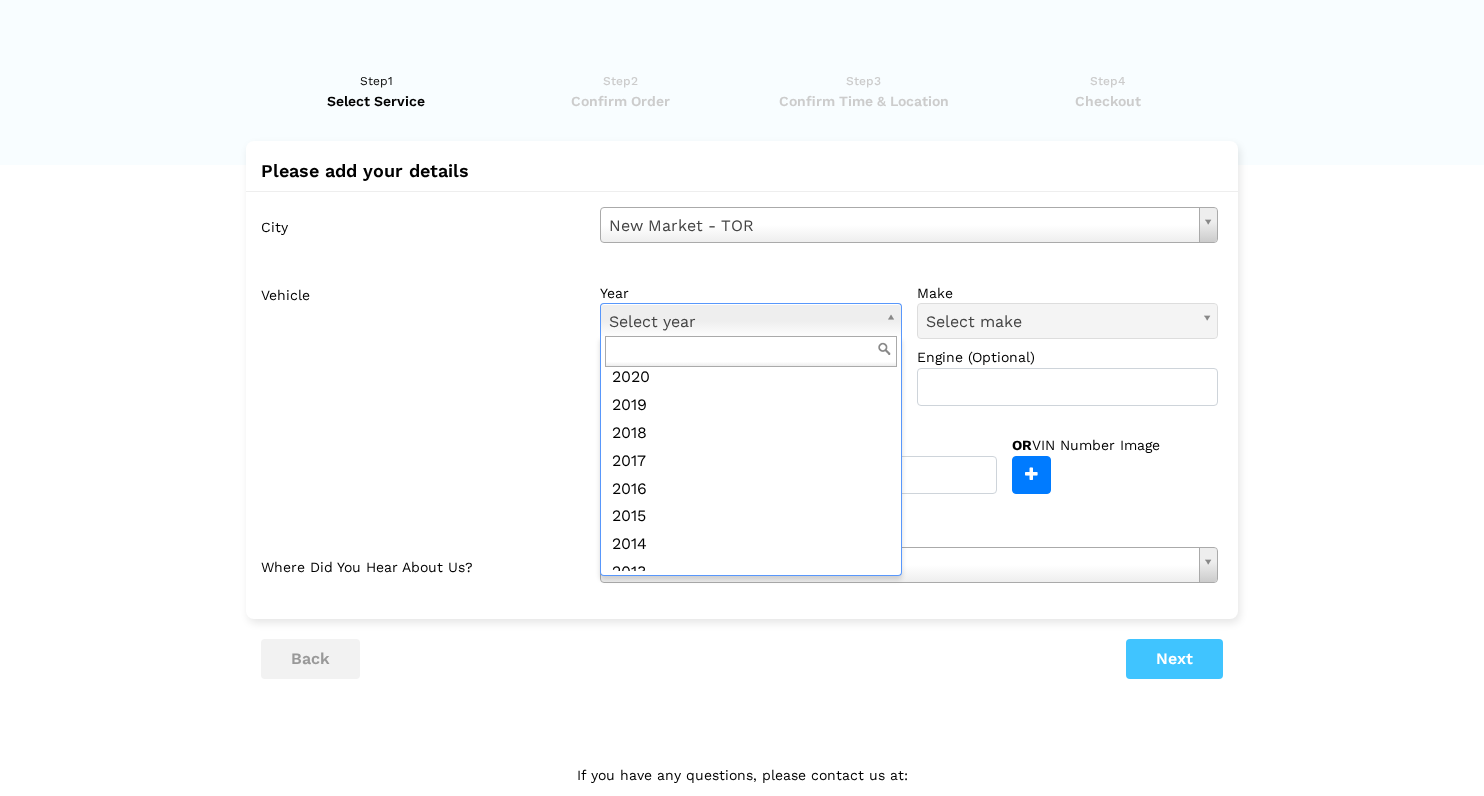 scroll, scrollTop: 210, scrollLeft: 0, axis: vertical 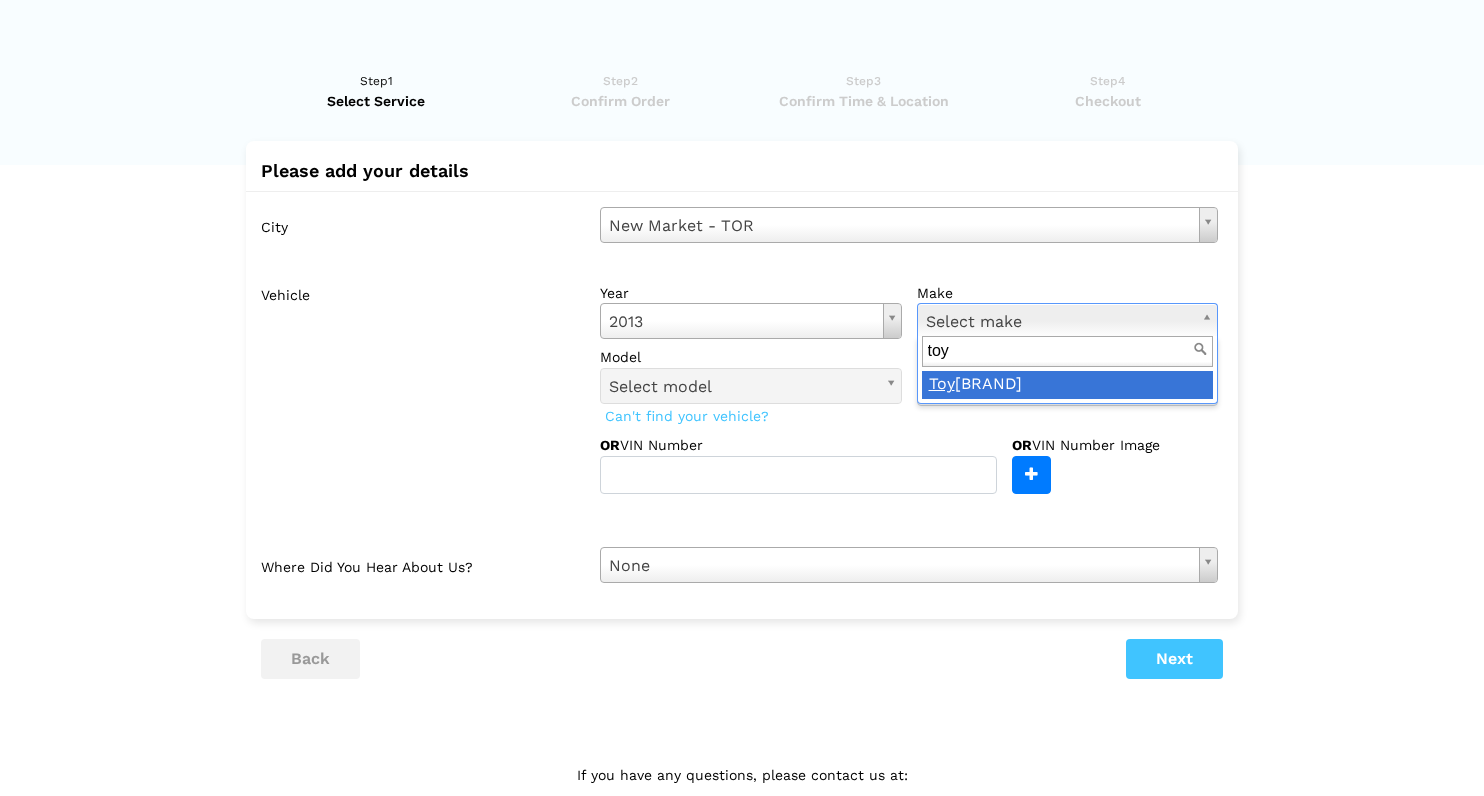 type on "toy" 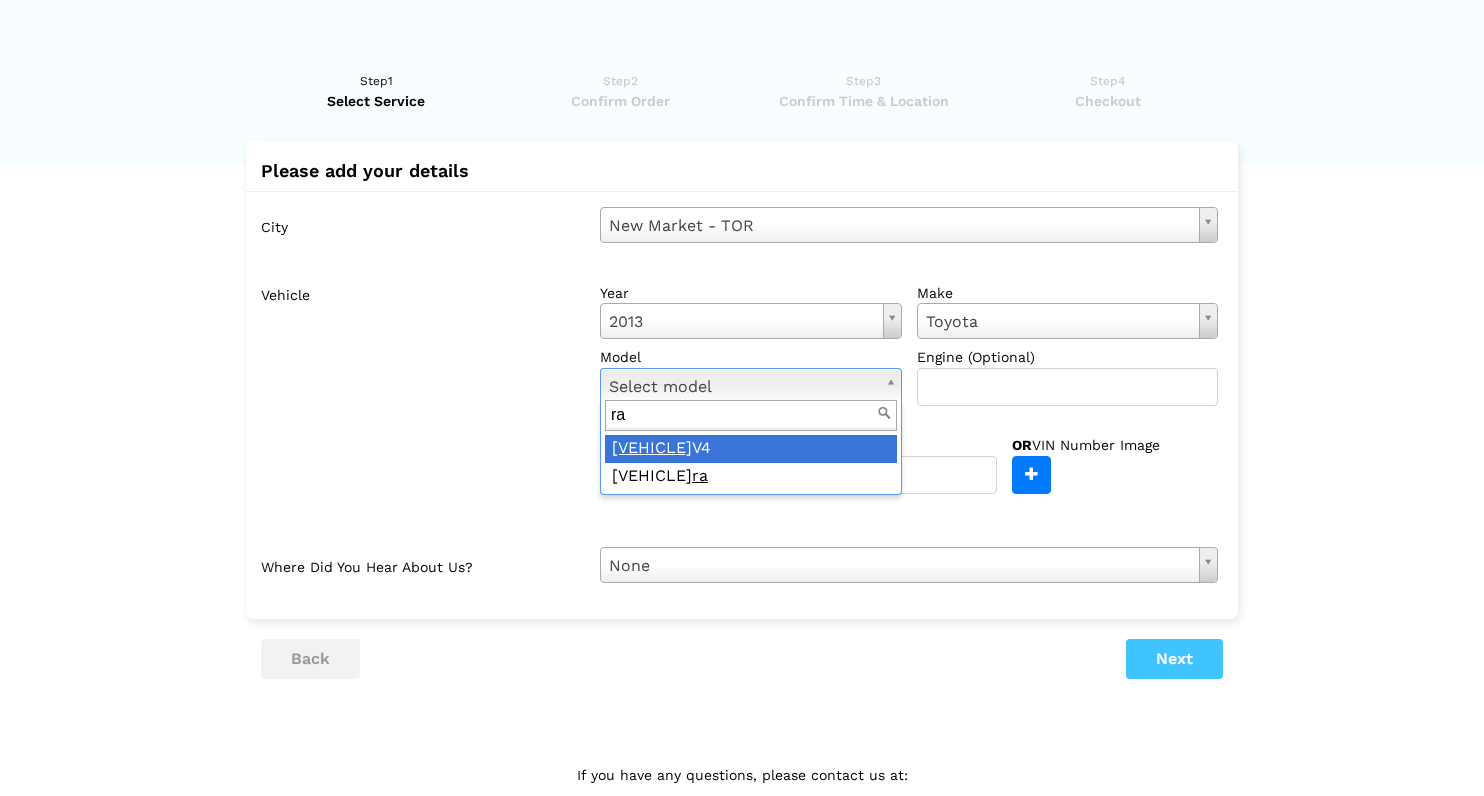 type on "ra" 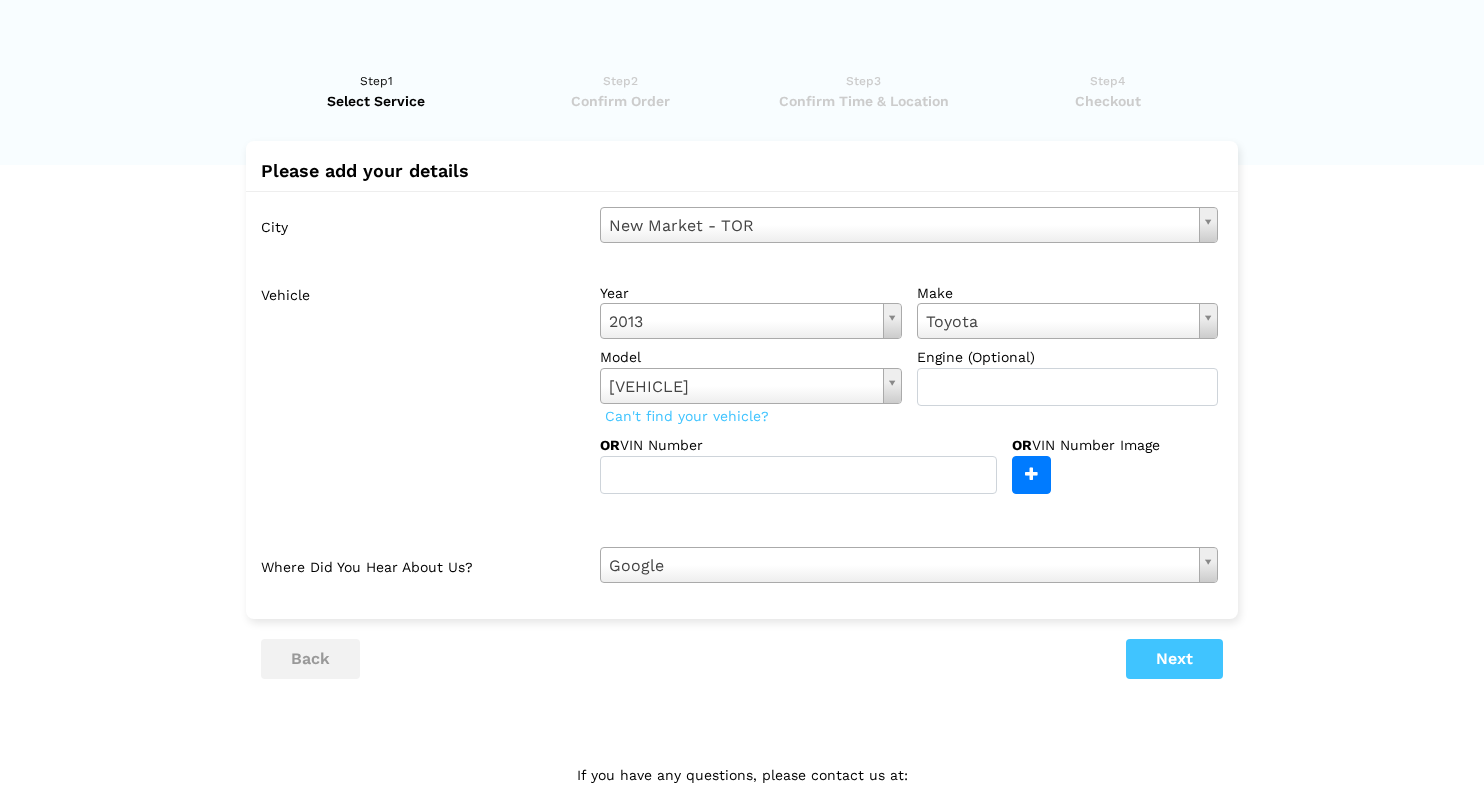 click on "Next" at bounding box center (1174, 659) 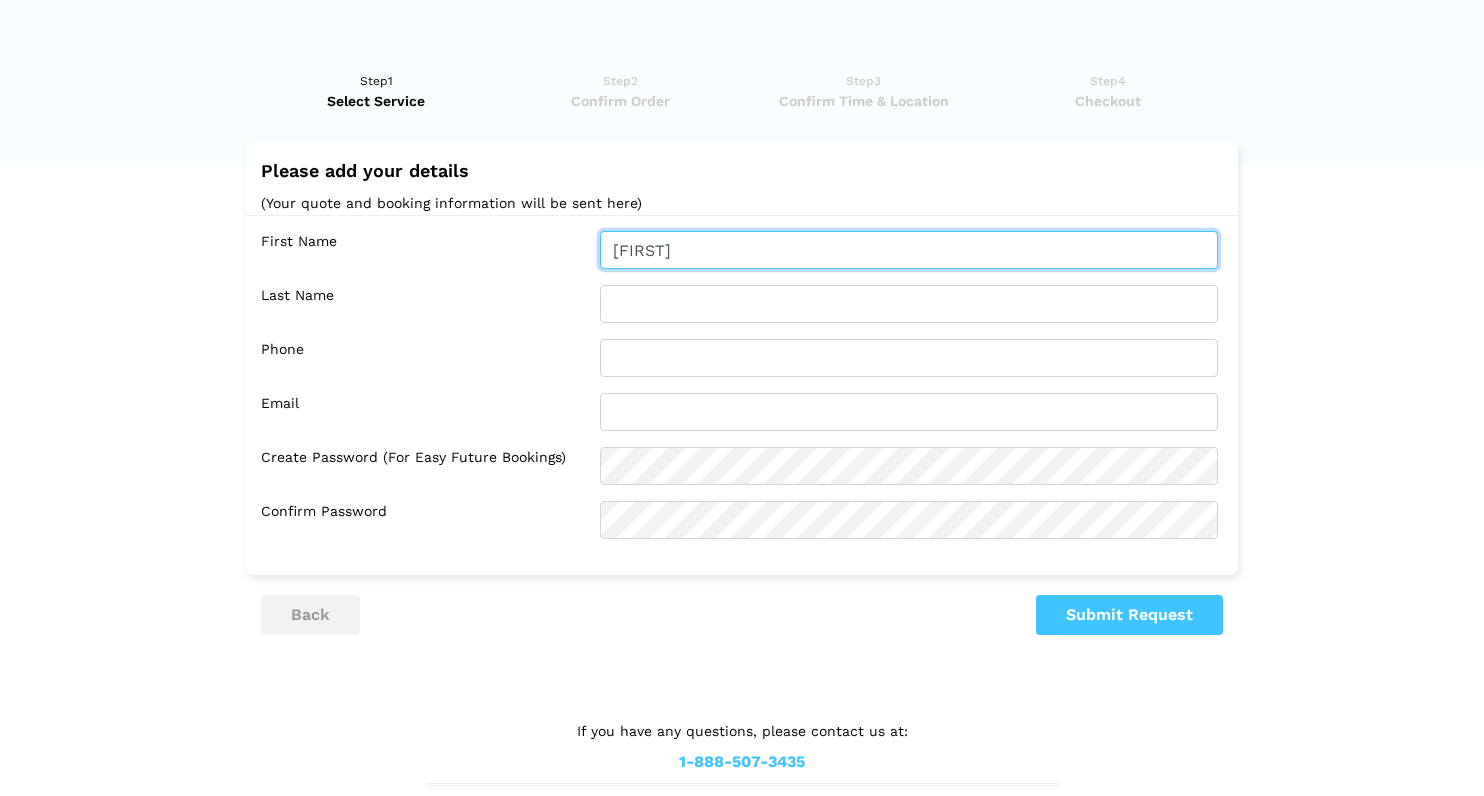 type on "[FIRST]" 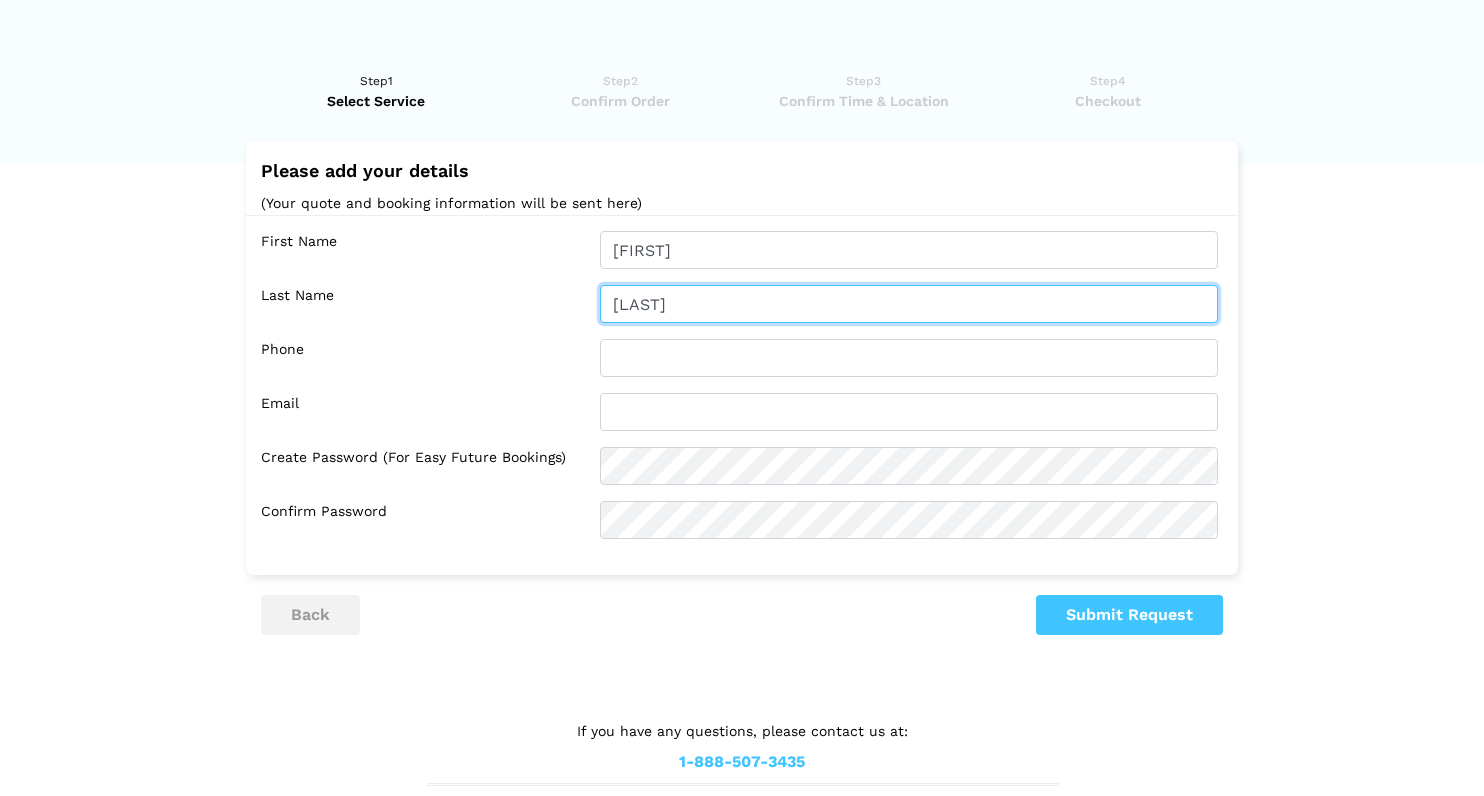 type on "[LAST]" 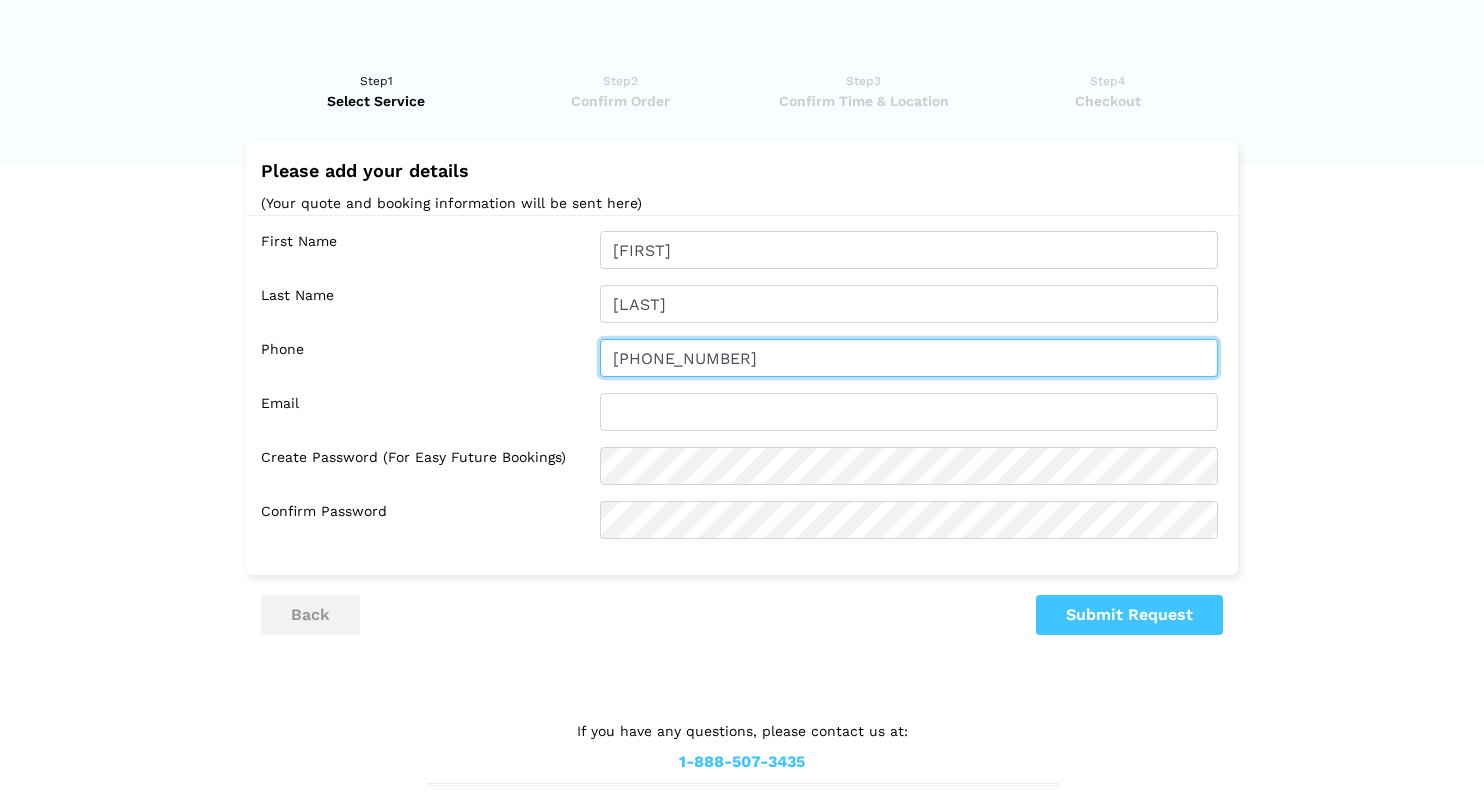 type on "[PHONE_NUMBER]" 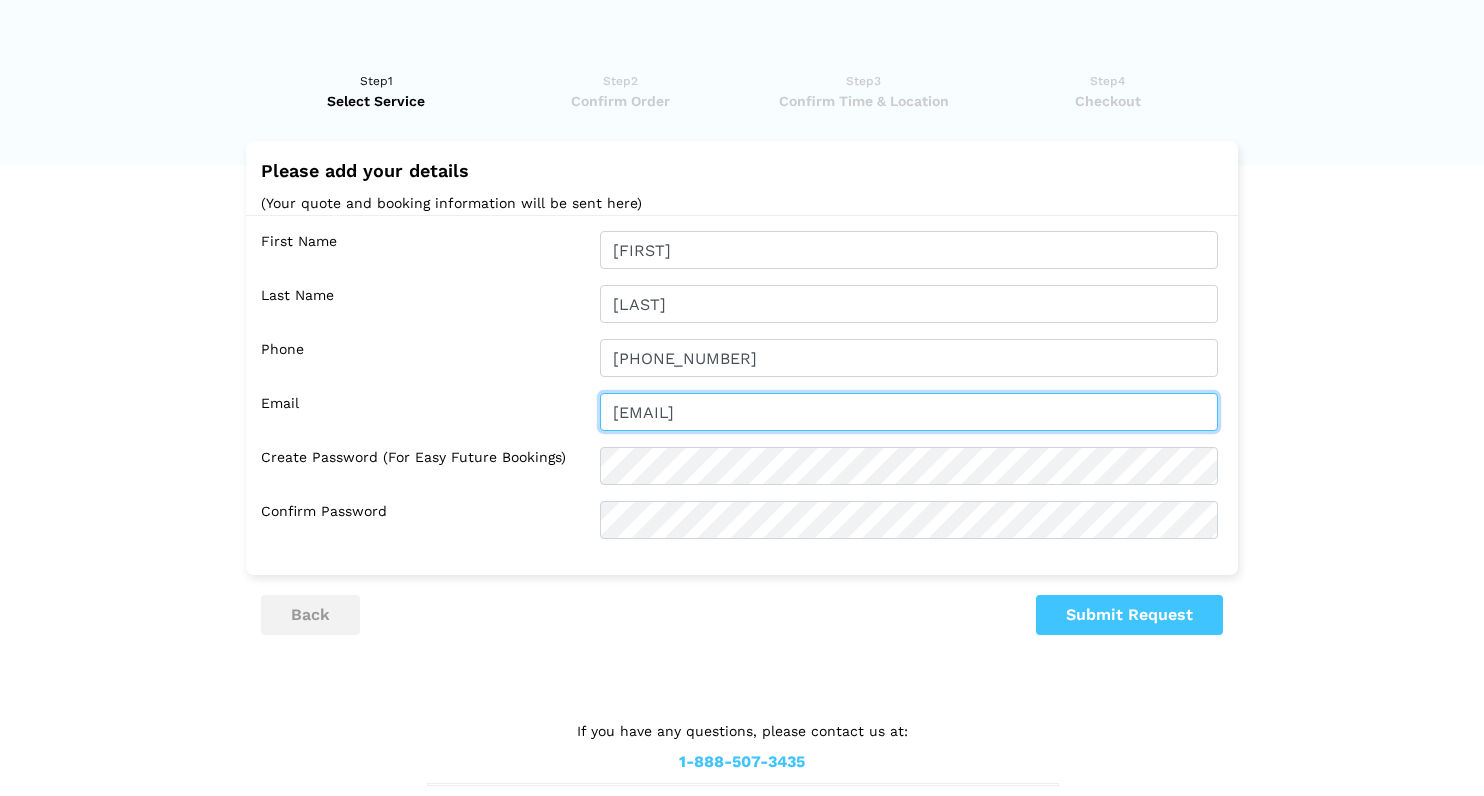 type on "[EMAIL]" 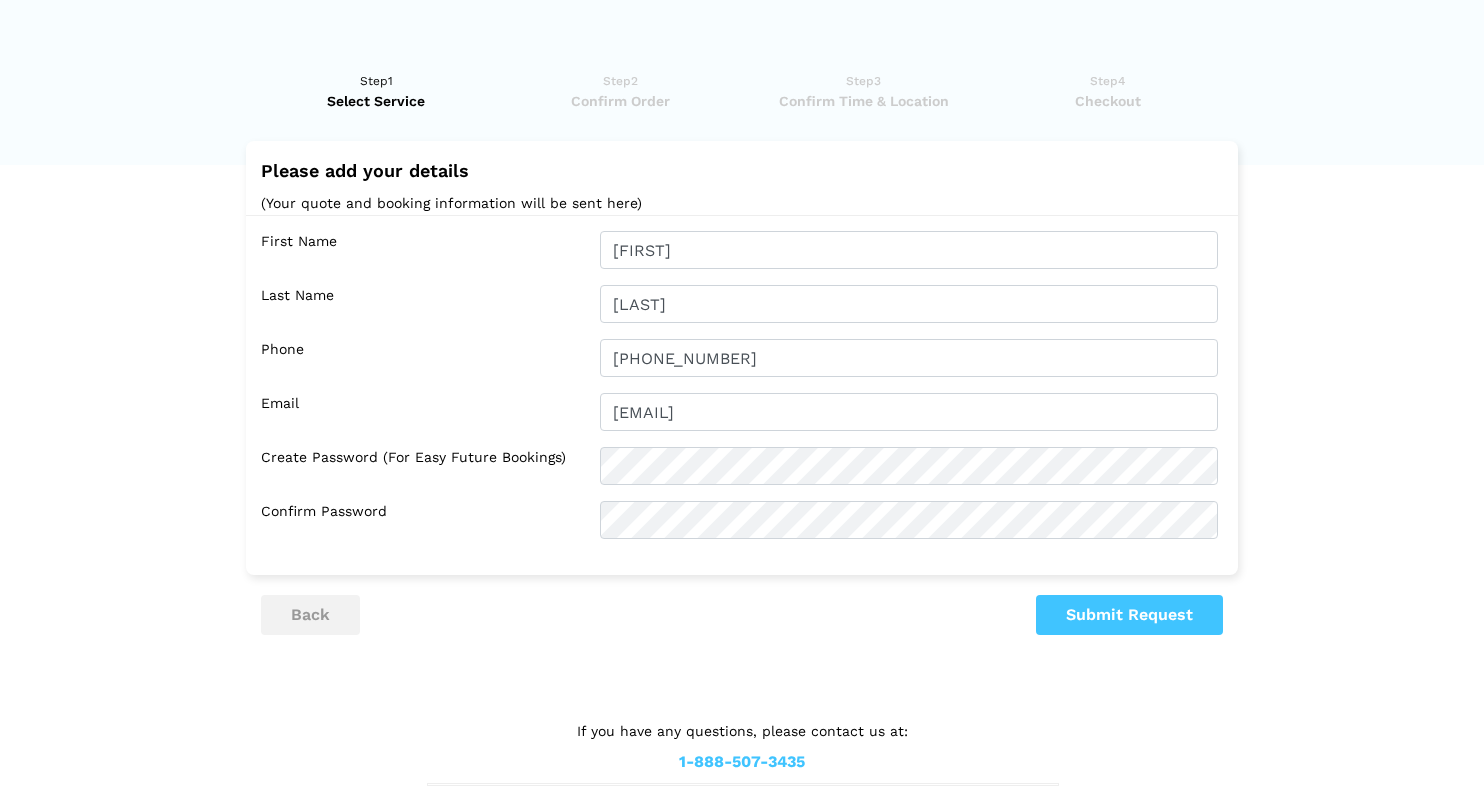 click on "Submit Request" at bounding box center (1129, 615) 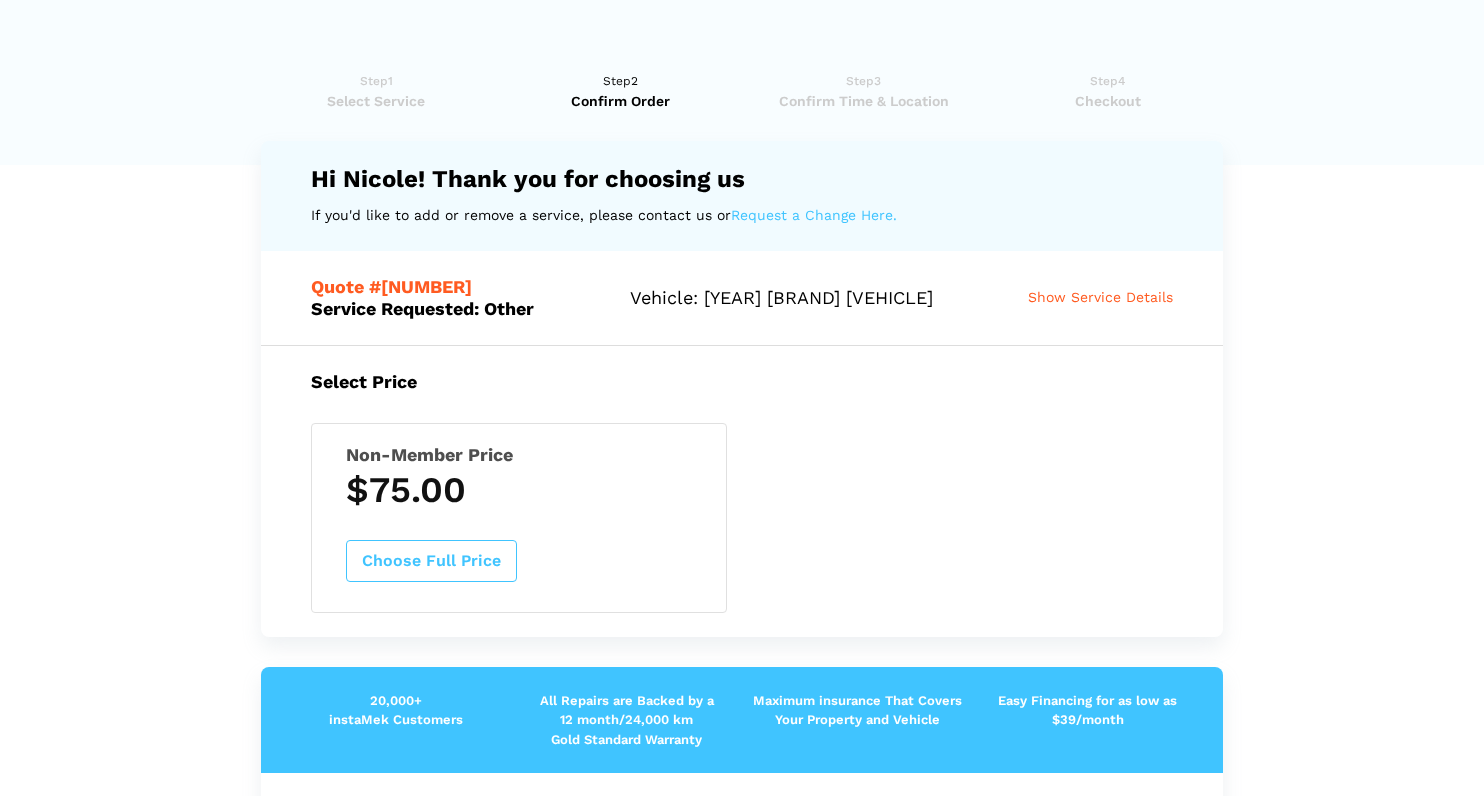 click on "Show Service Details" at bounding box center [1100, 297] 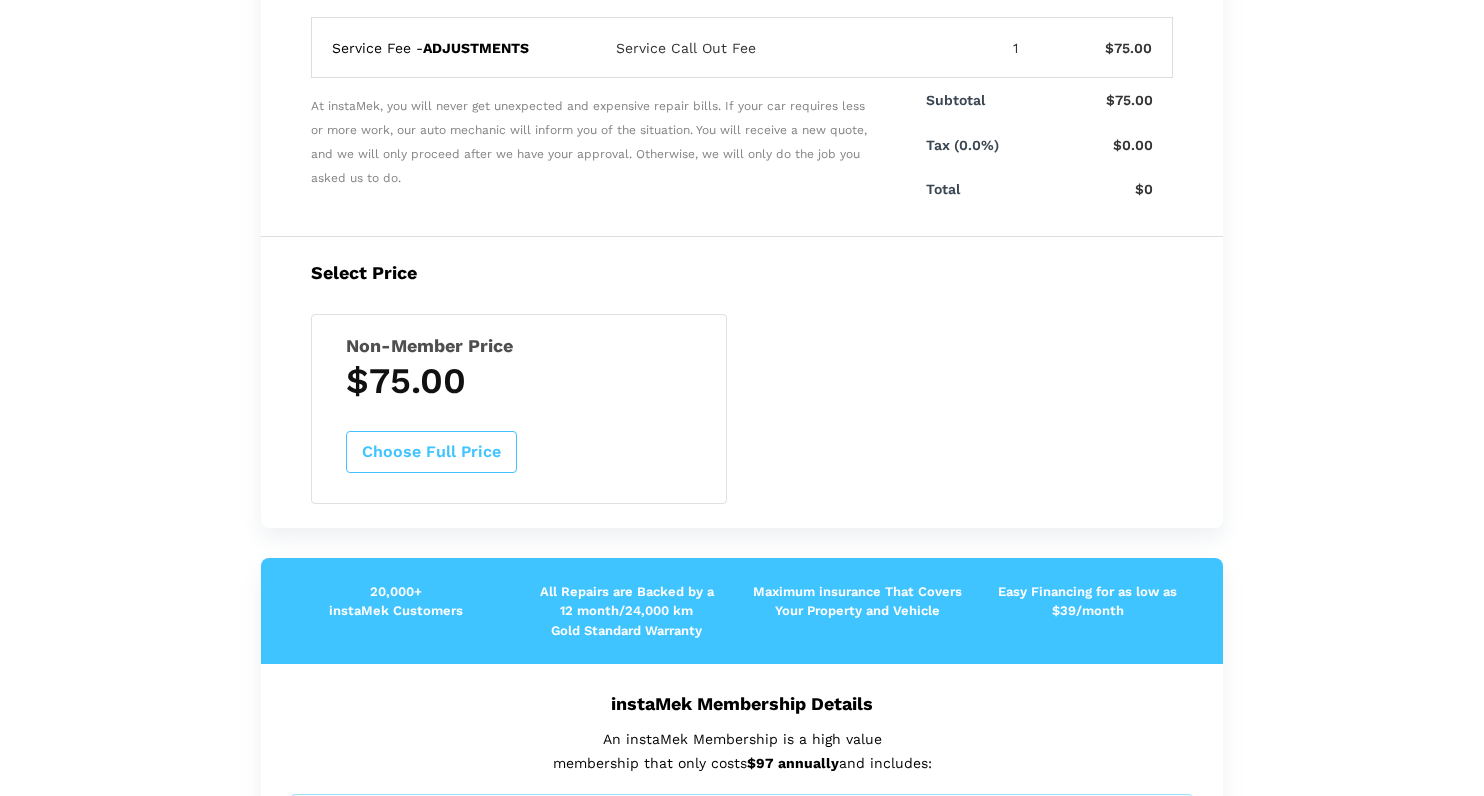 scroll, scrollTop: 415, scrollLeft: 0, axis: vertical 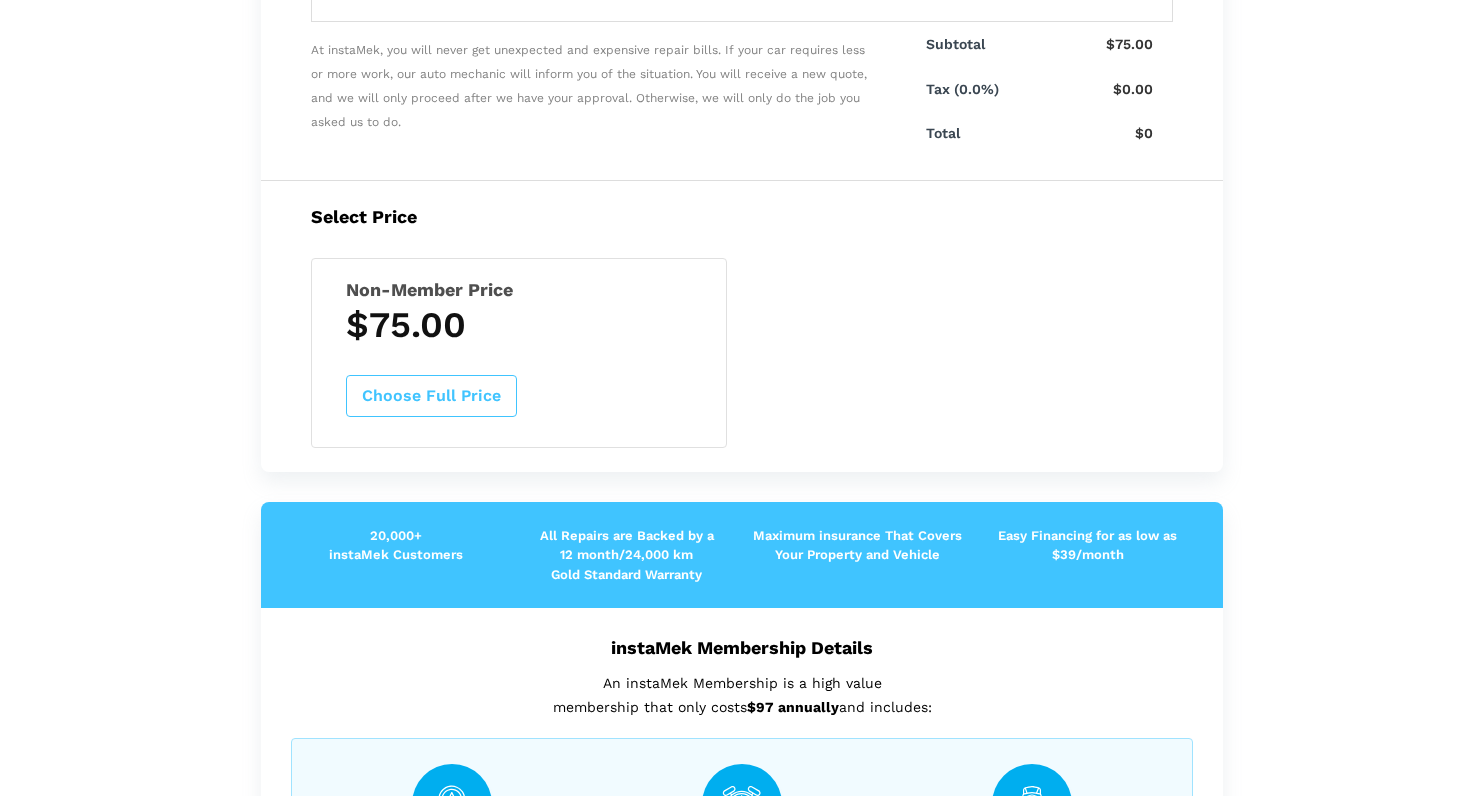 click on "Choose Full Price" at bounding box center (431, 396) 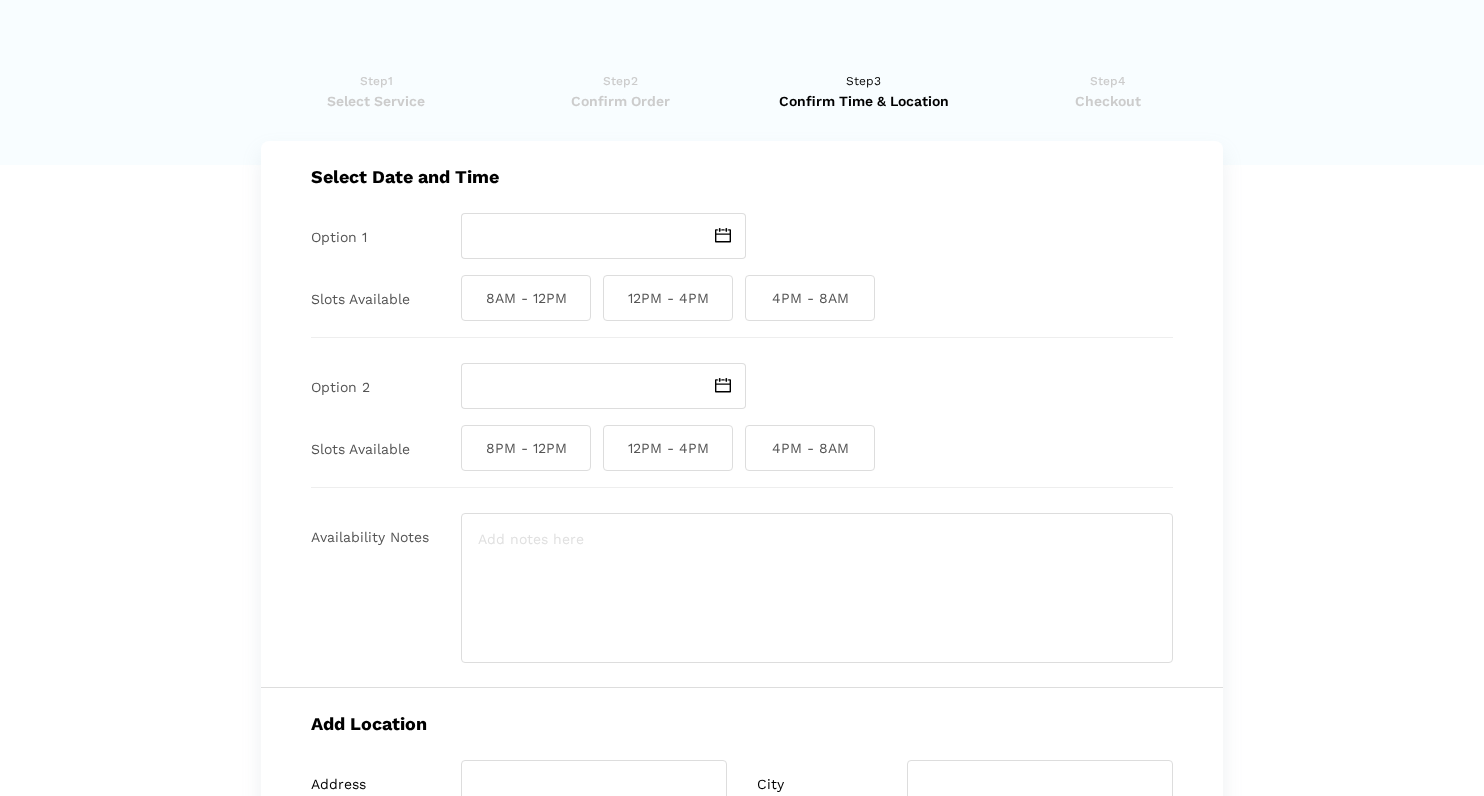 scroll, scrollTop: 0, scrollLeft: 0, axis: both 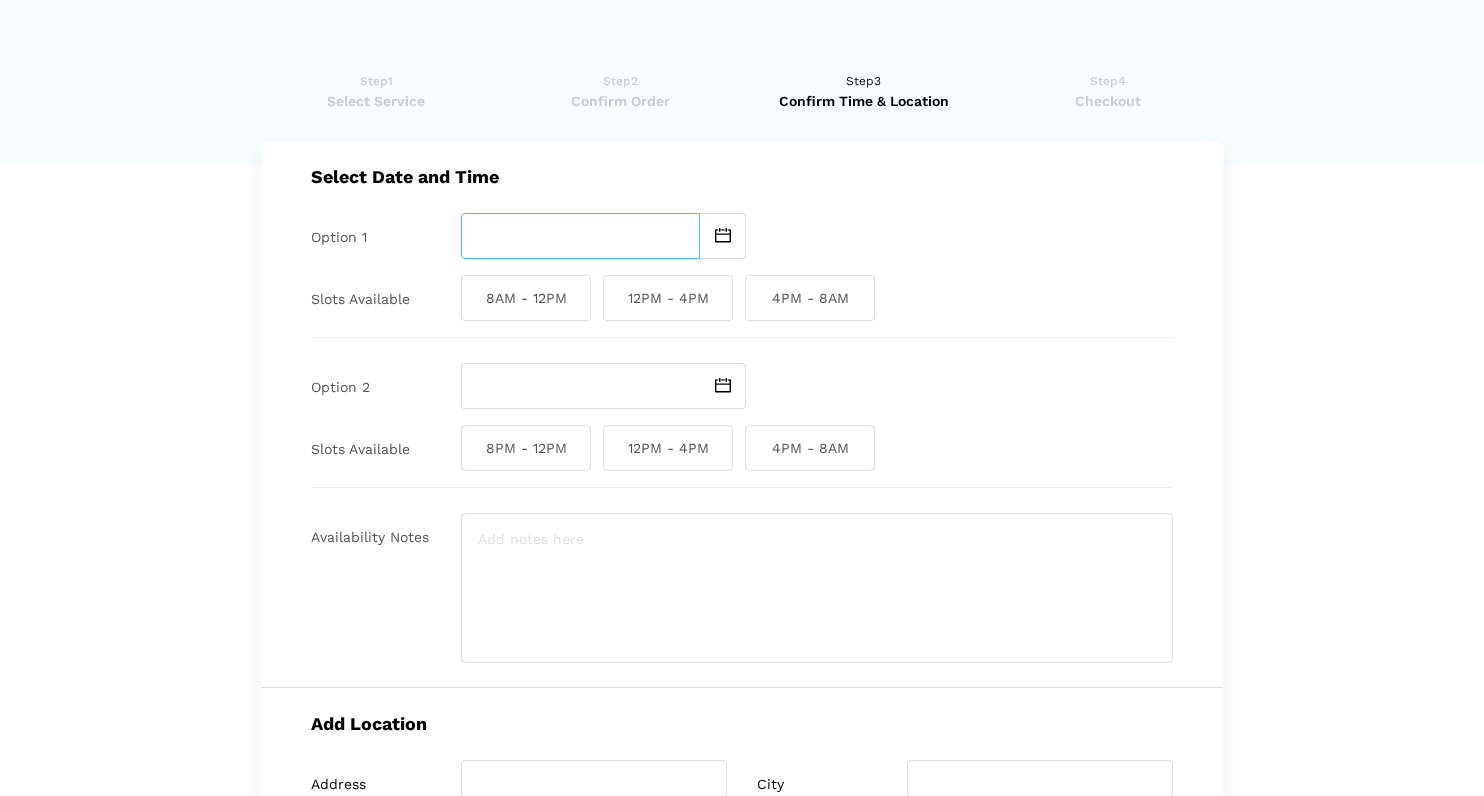 click at bounding box center [580, 236] 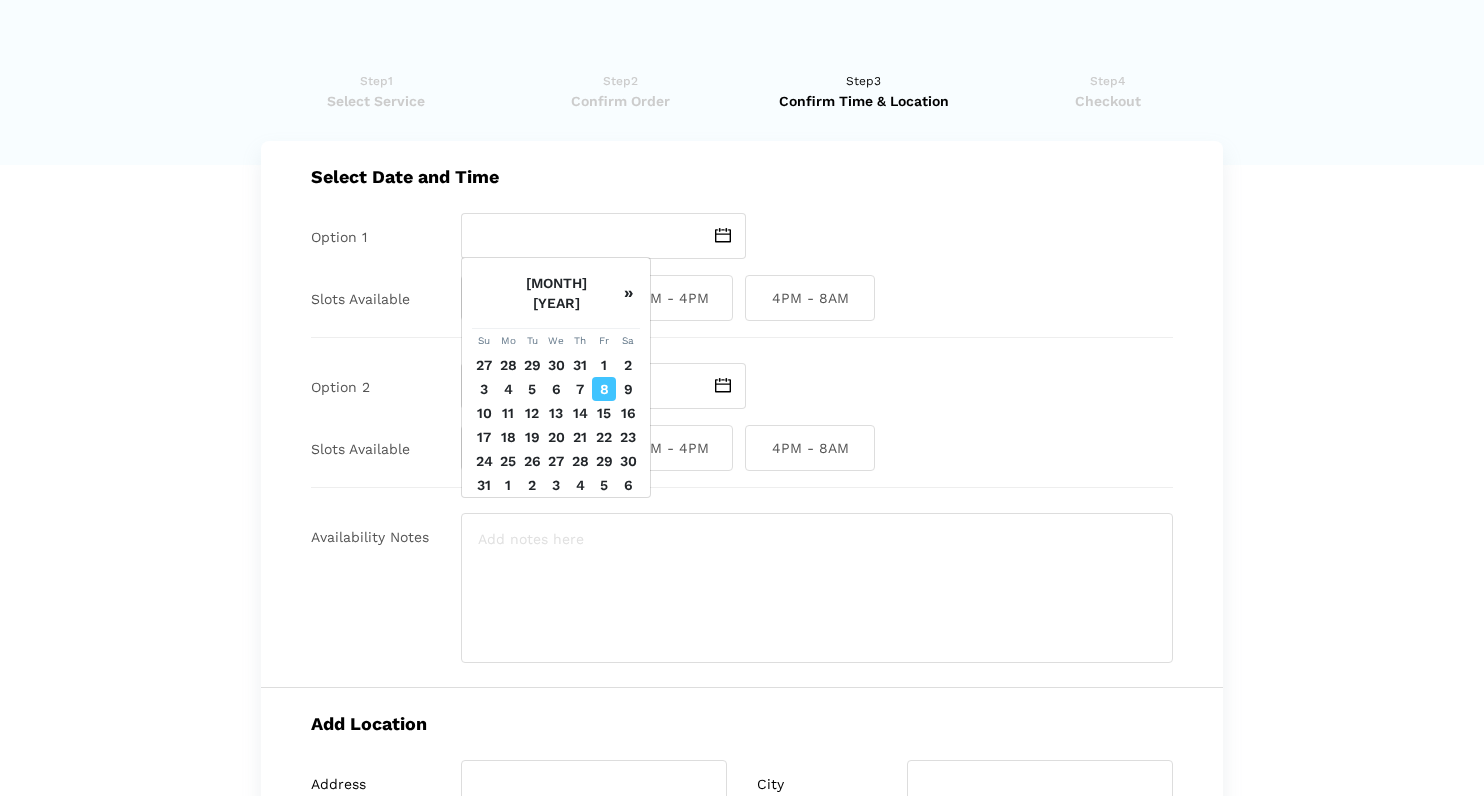 click on "9" at bounding box center (628, 389) 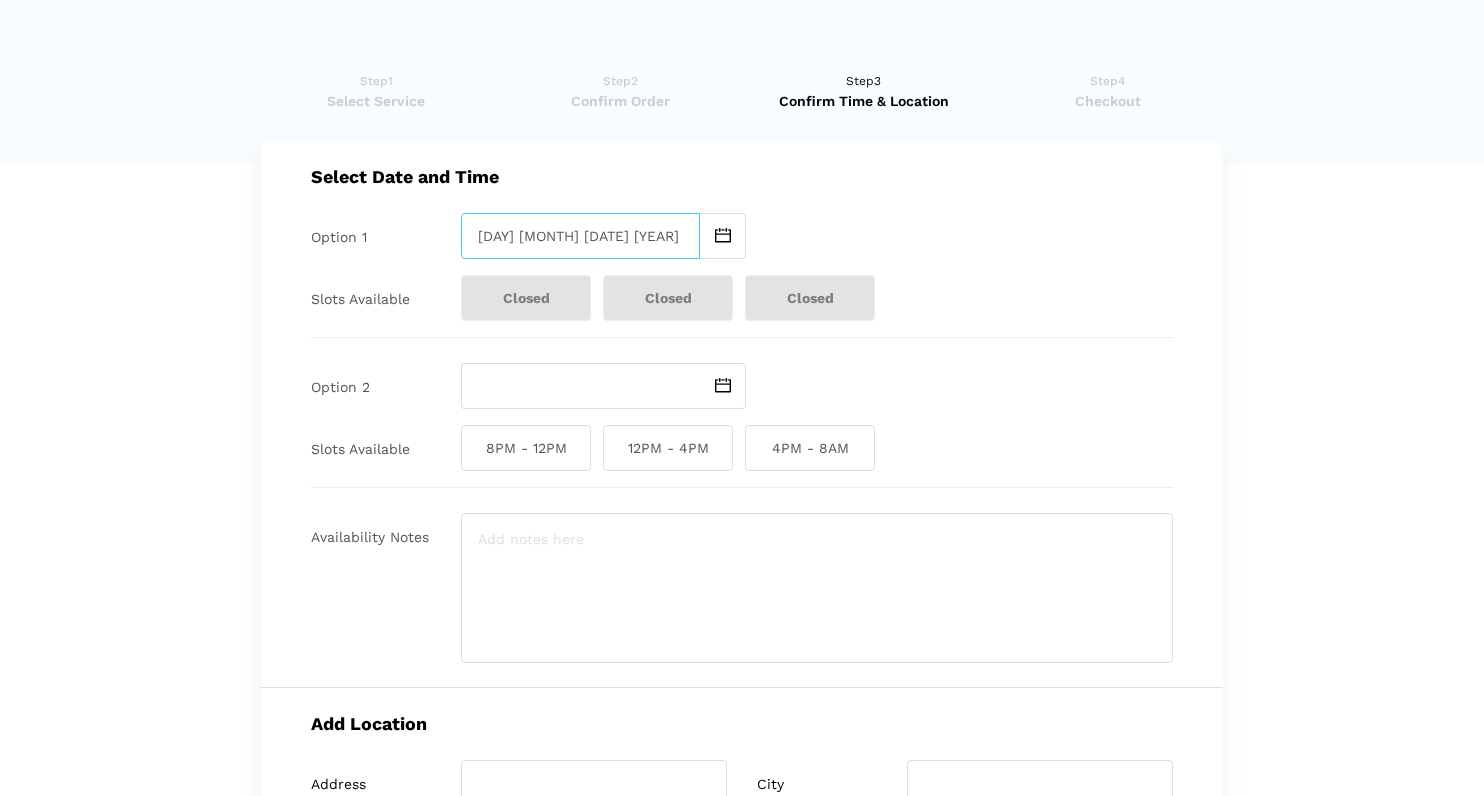 click on "[DAY] [MONTH] [DATE] [YEAR]" at bounding box center [580, 236] 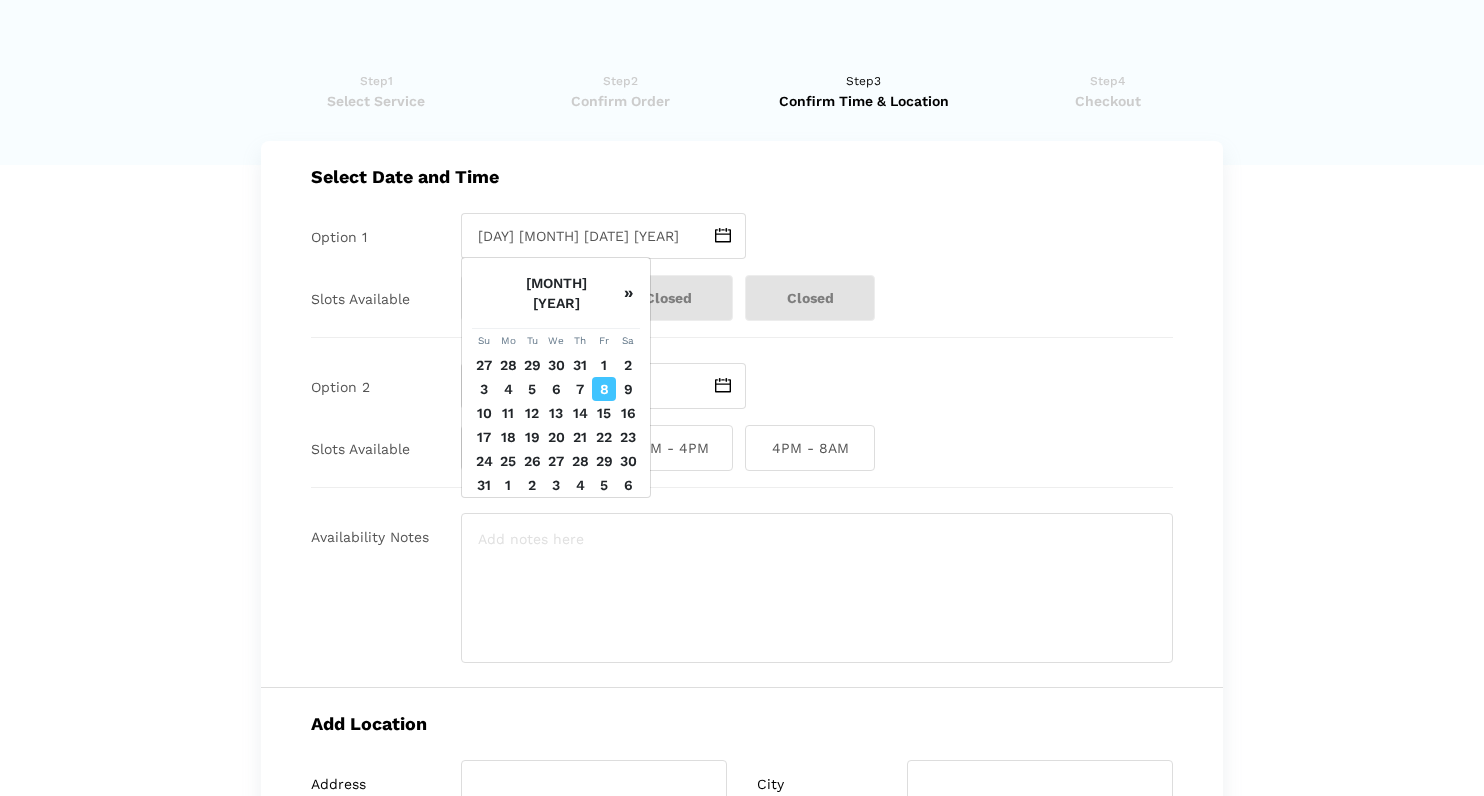 click on "11" at bounding box center [508, 413] 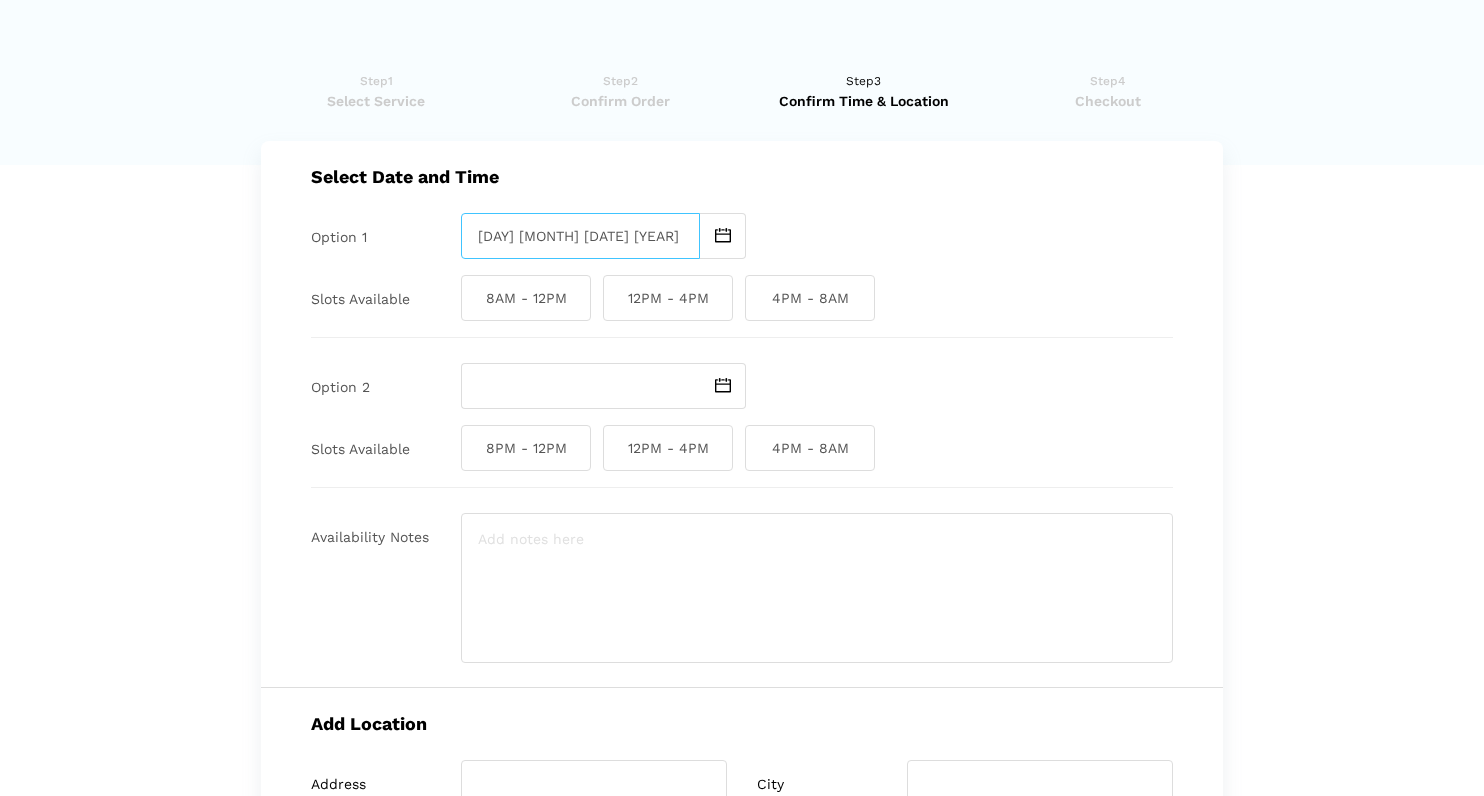 click on "[DAY] [MONTH] [DATE] [YEAR]" at bounding box center [580, 236] 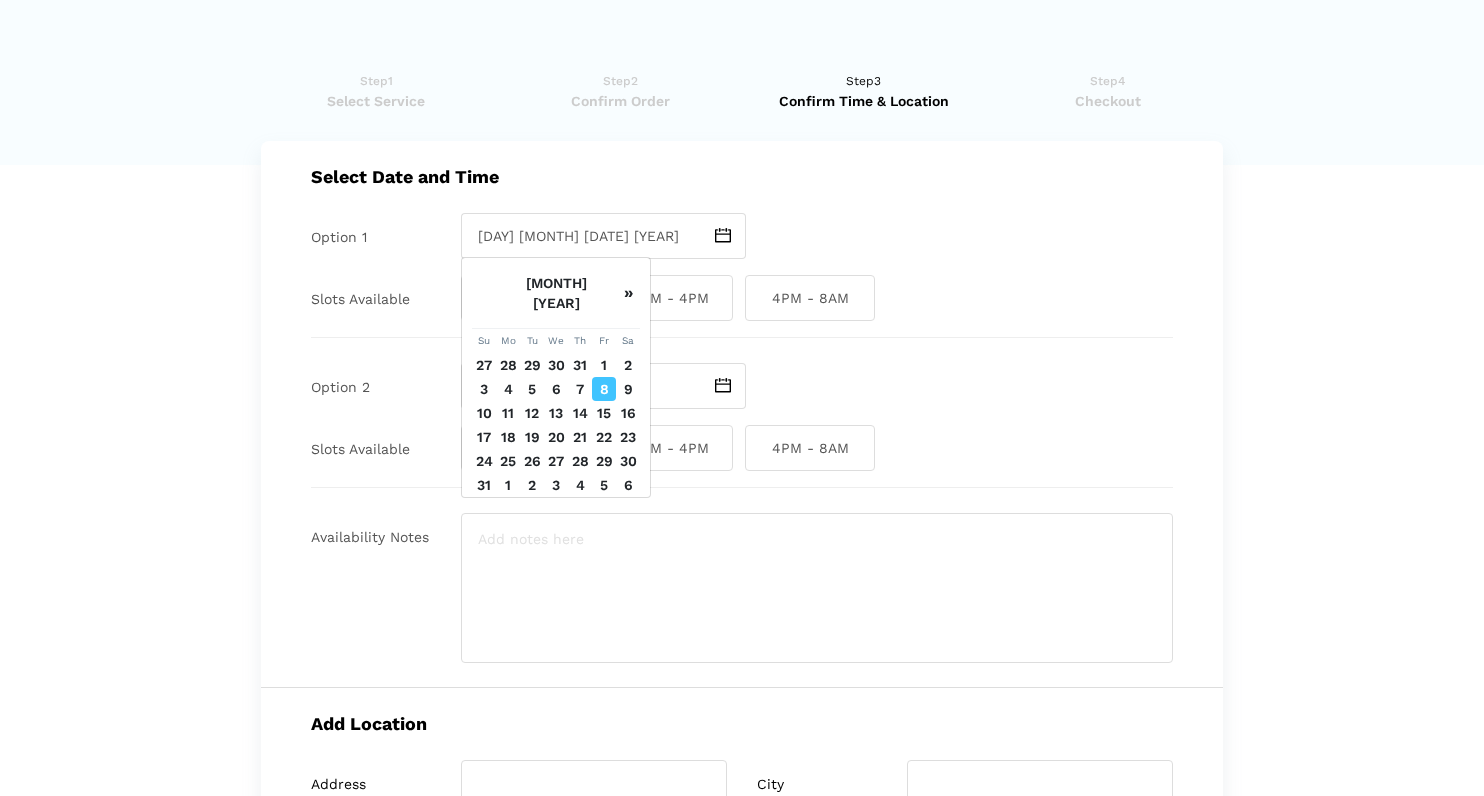 click on "10" at bounding box center [484, 413] 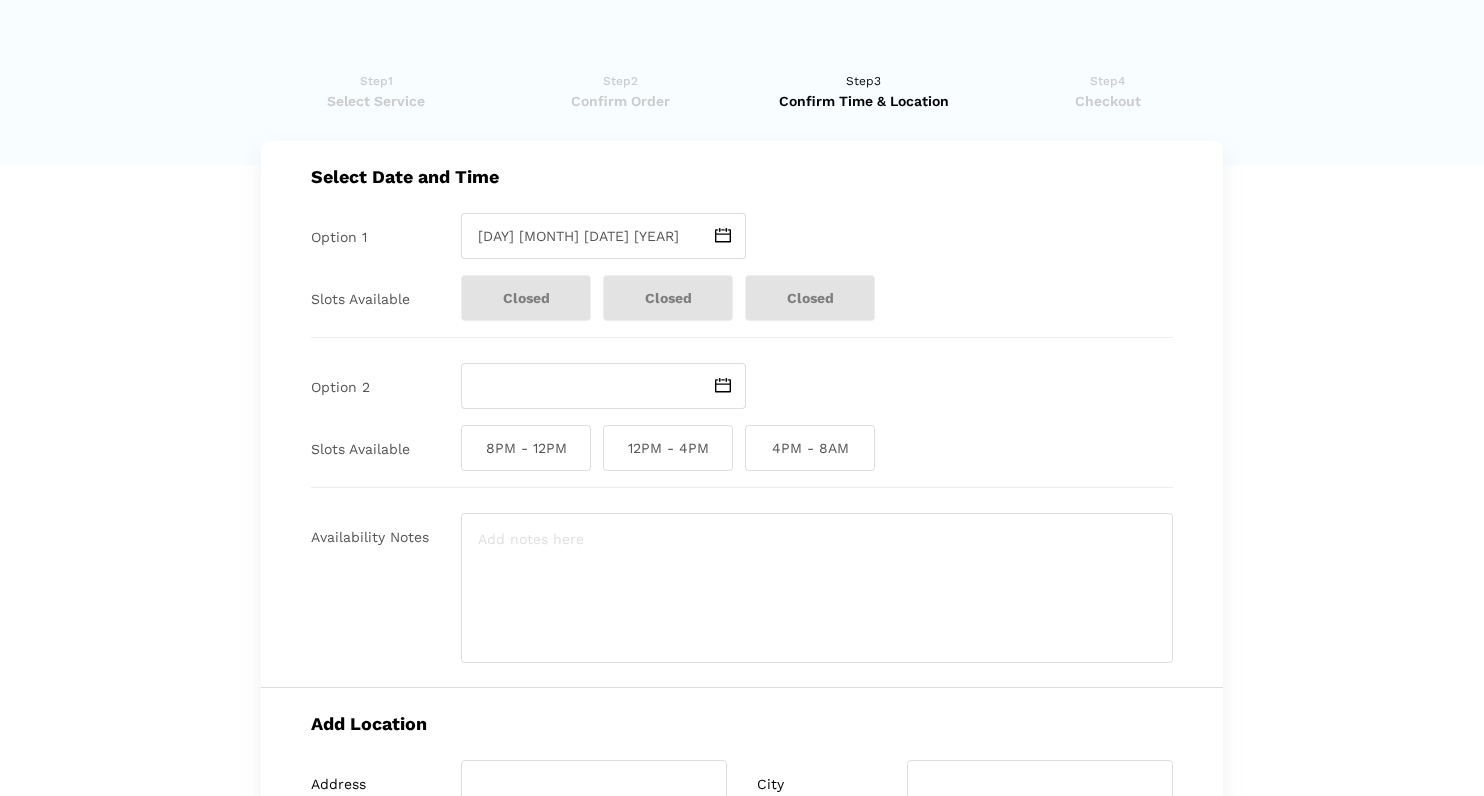 click on "Step2  Confirm Order" at bounding box center (620, 91) 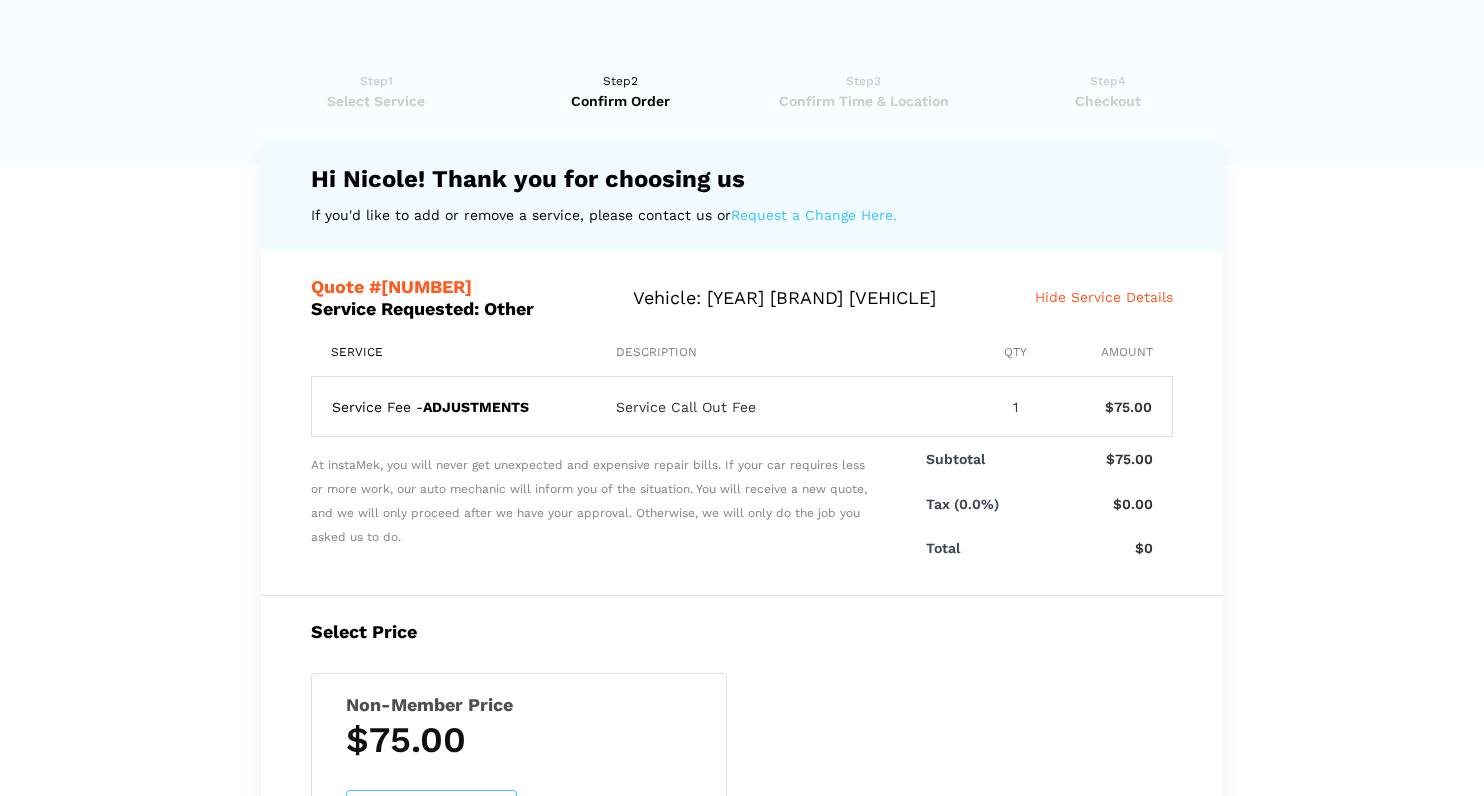 click on "Step1  Select Service
Step2  Confirm Order
Step3  Confirm Time & Location
Step4  Checkout" at bounding box center (742, 96) 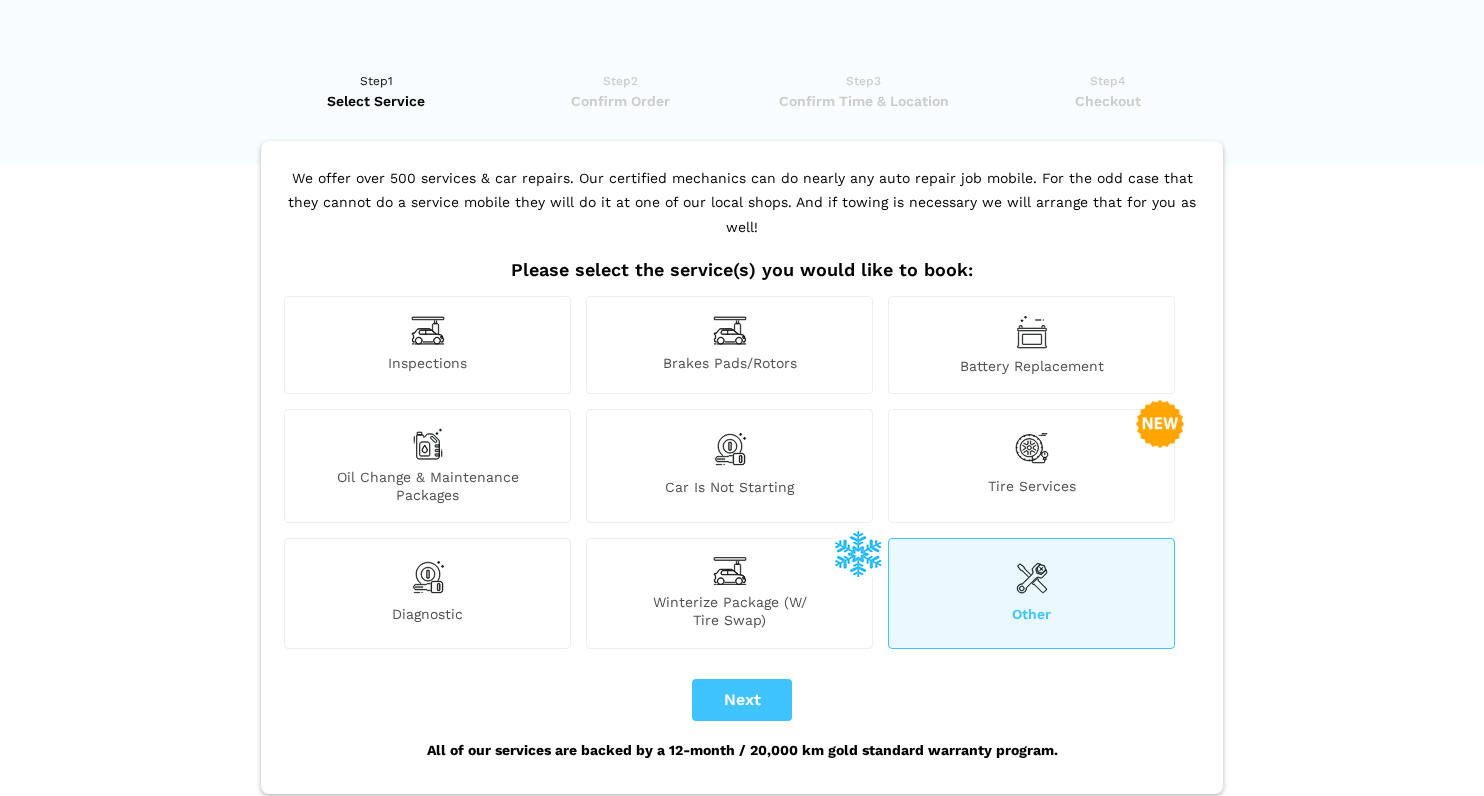 click on "Diagnostic" at bounding box center [427, 593] 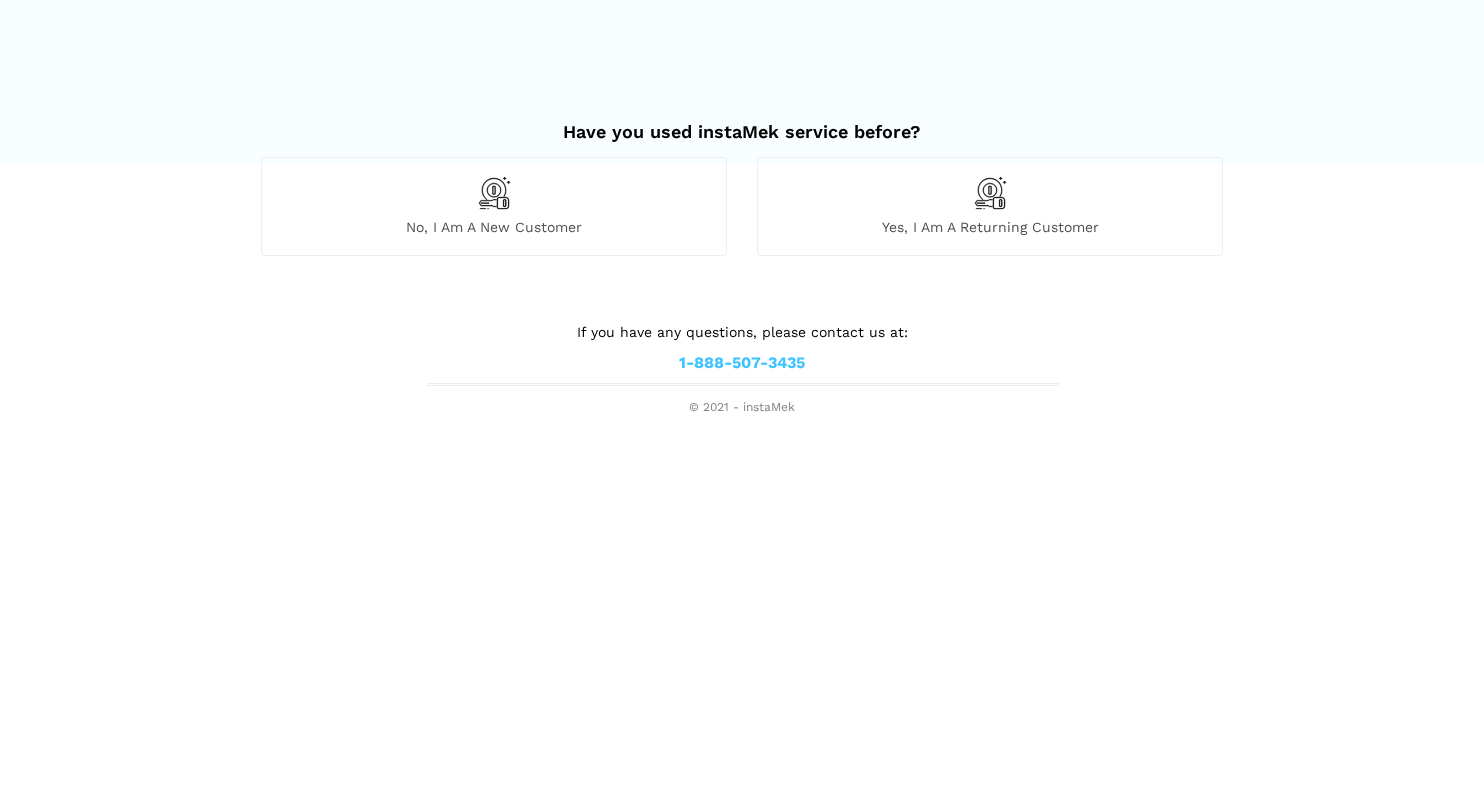scroll, scrollTop: 0, scrollLeft: 0, axis: both 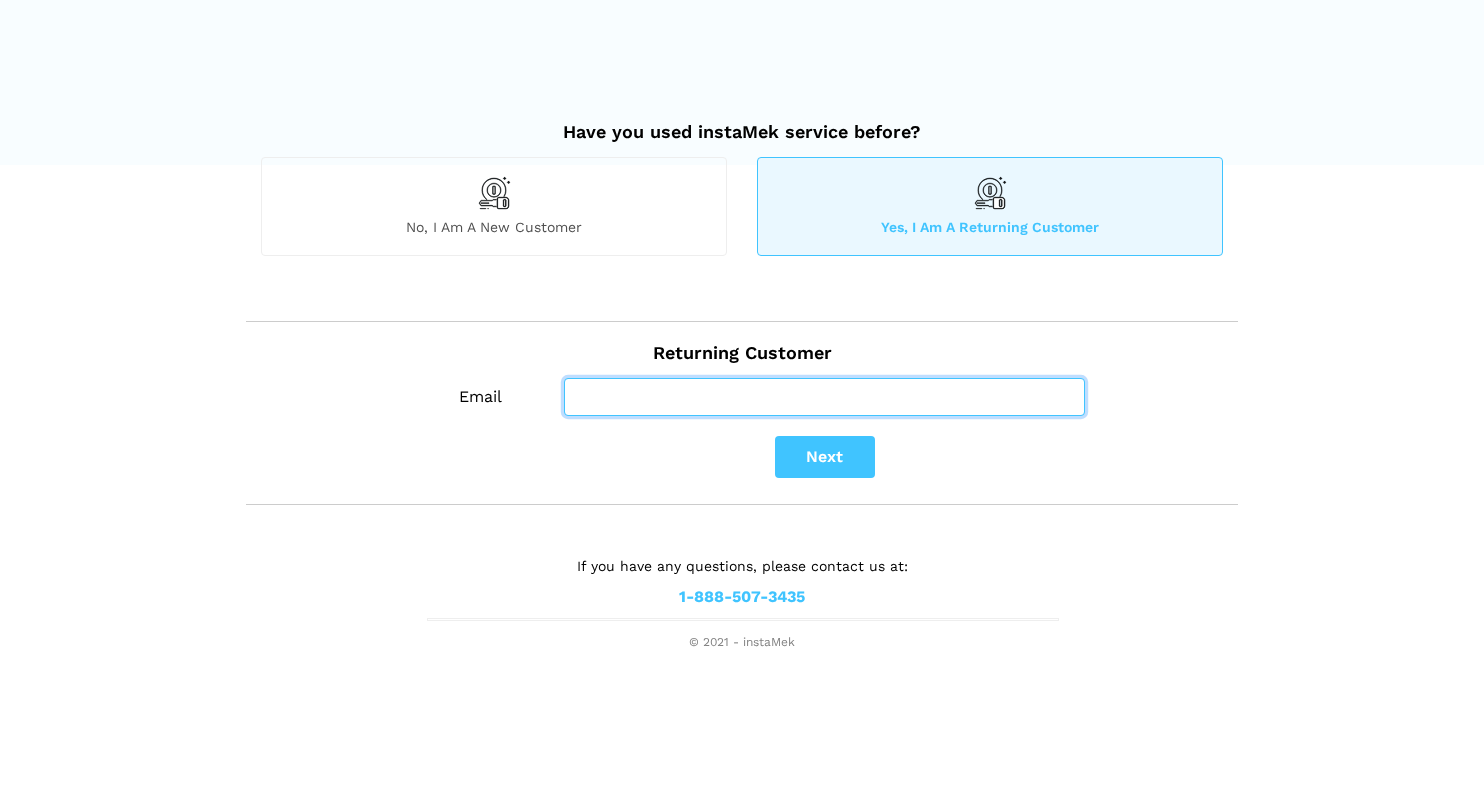 click on "Email" at bounding box center [824, 397] 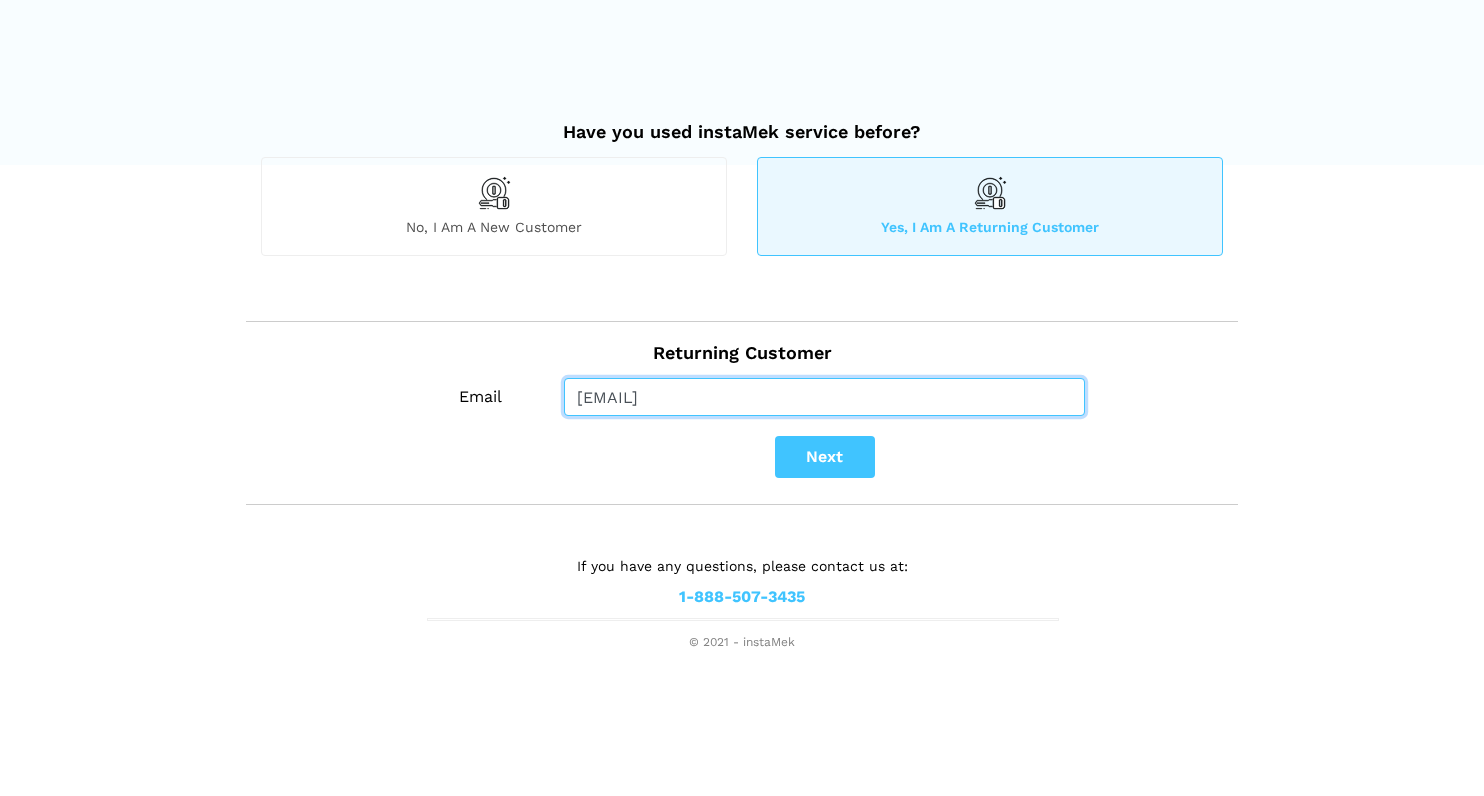 type on "[EMAIL]" 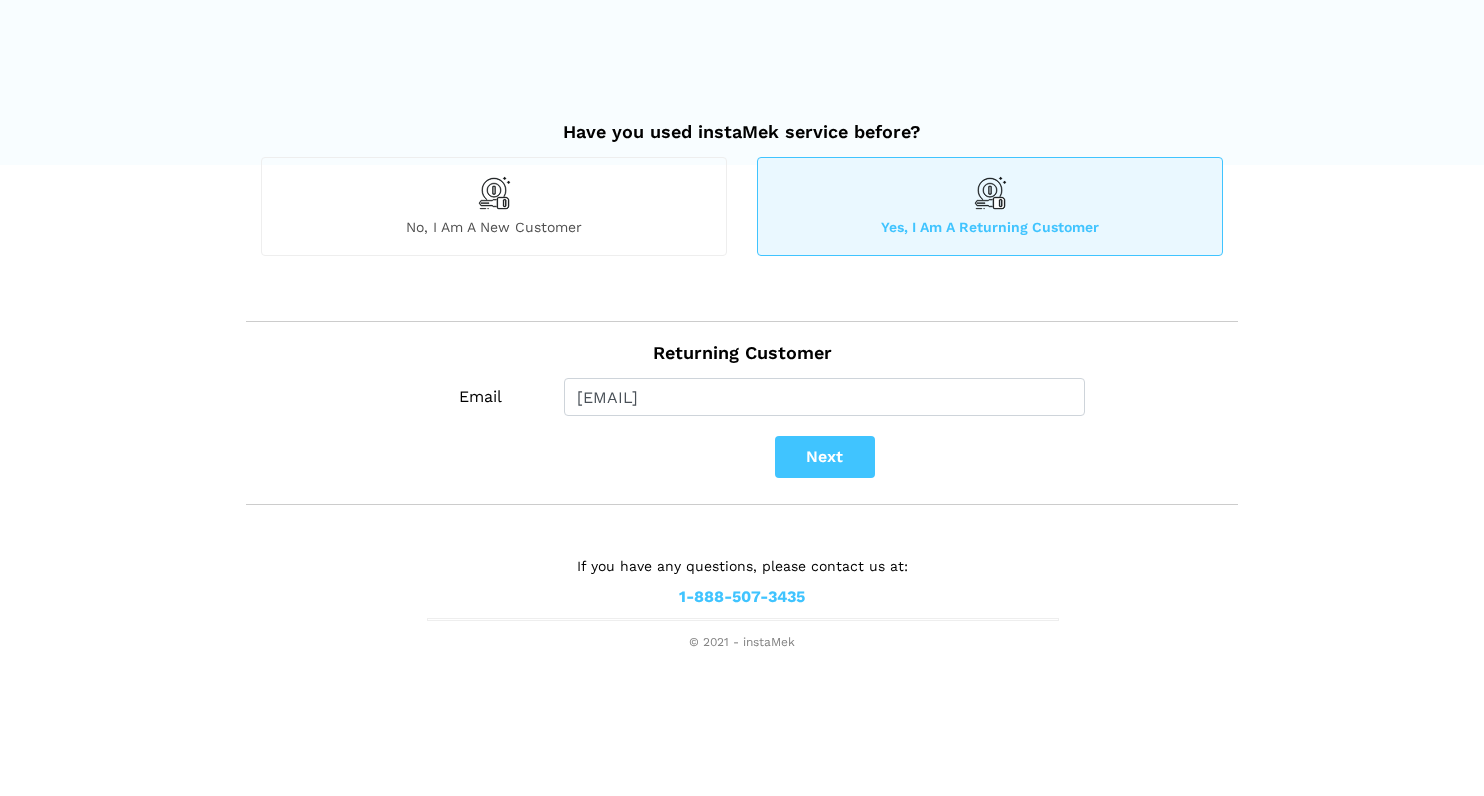 click on "Next" at bounding box center [825, 457] 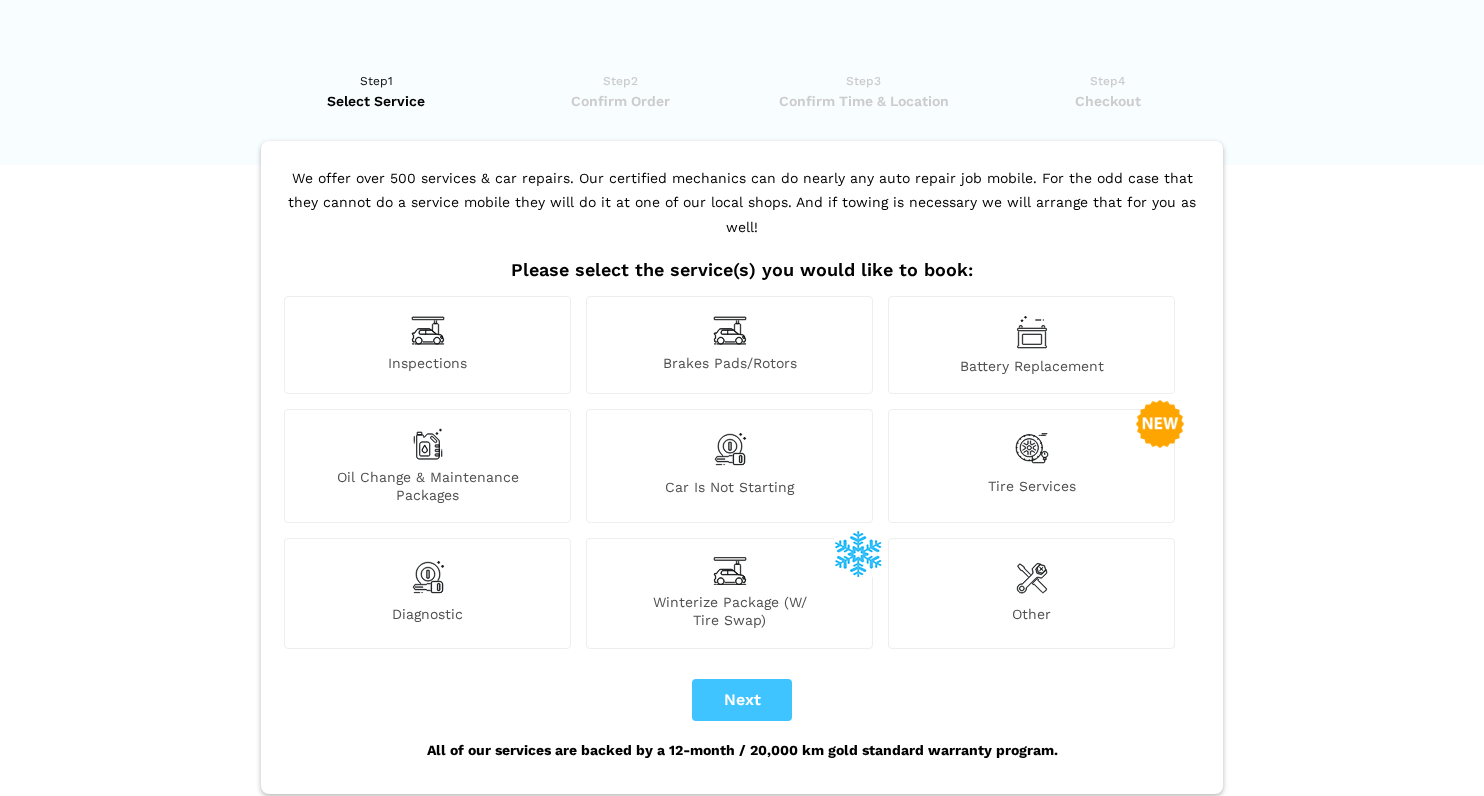 click on "Diagnostic" at bounding box center (427, 593) 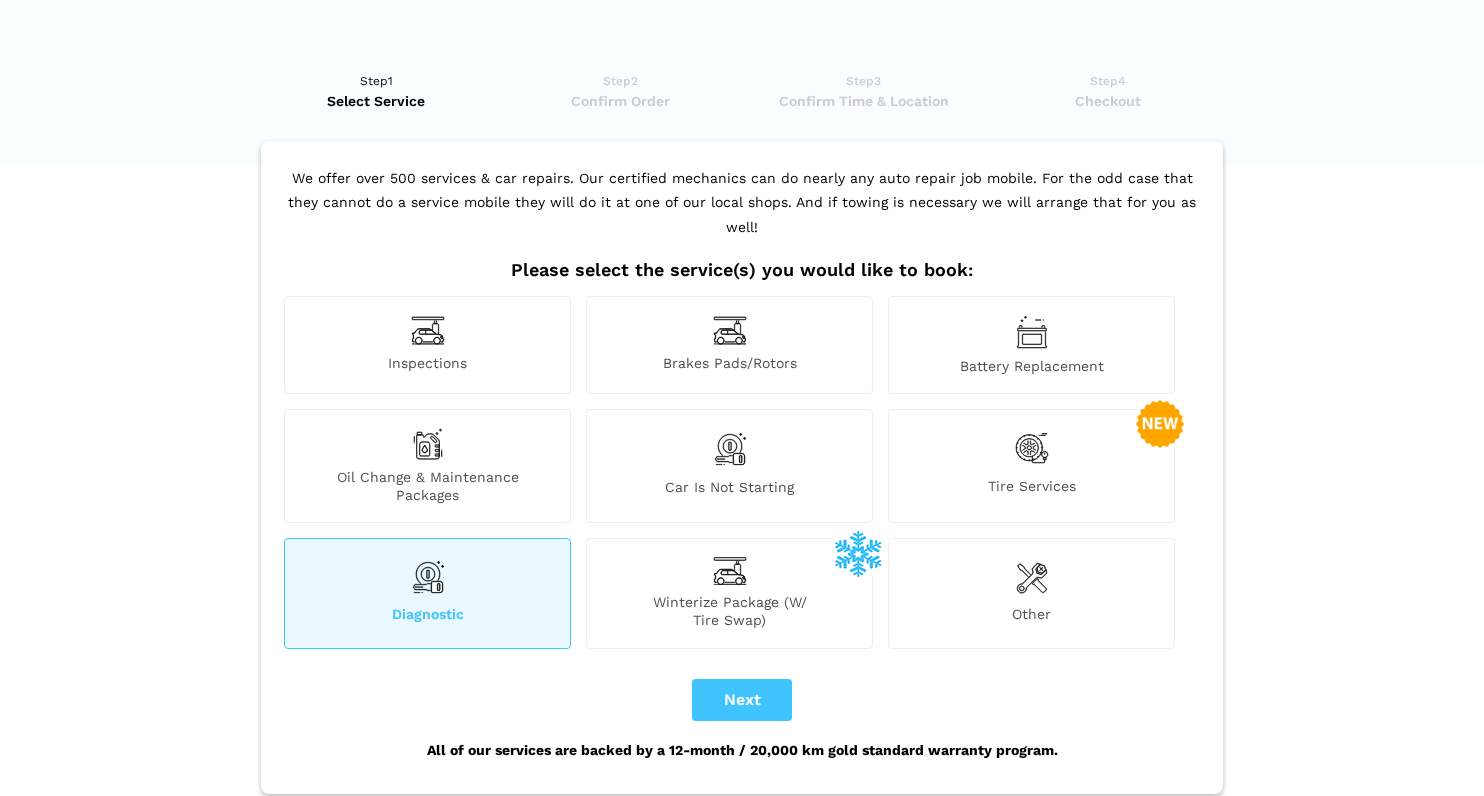 click on "Next" at bounding box center [742, 700] 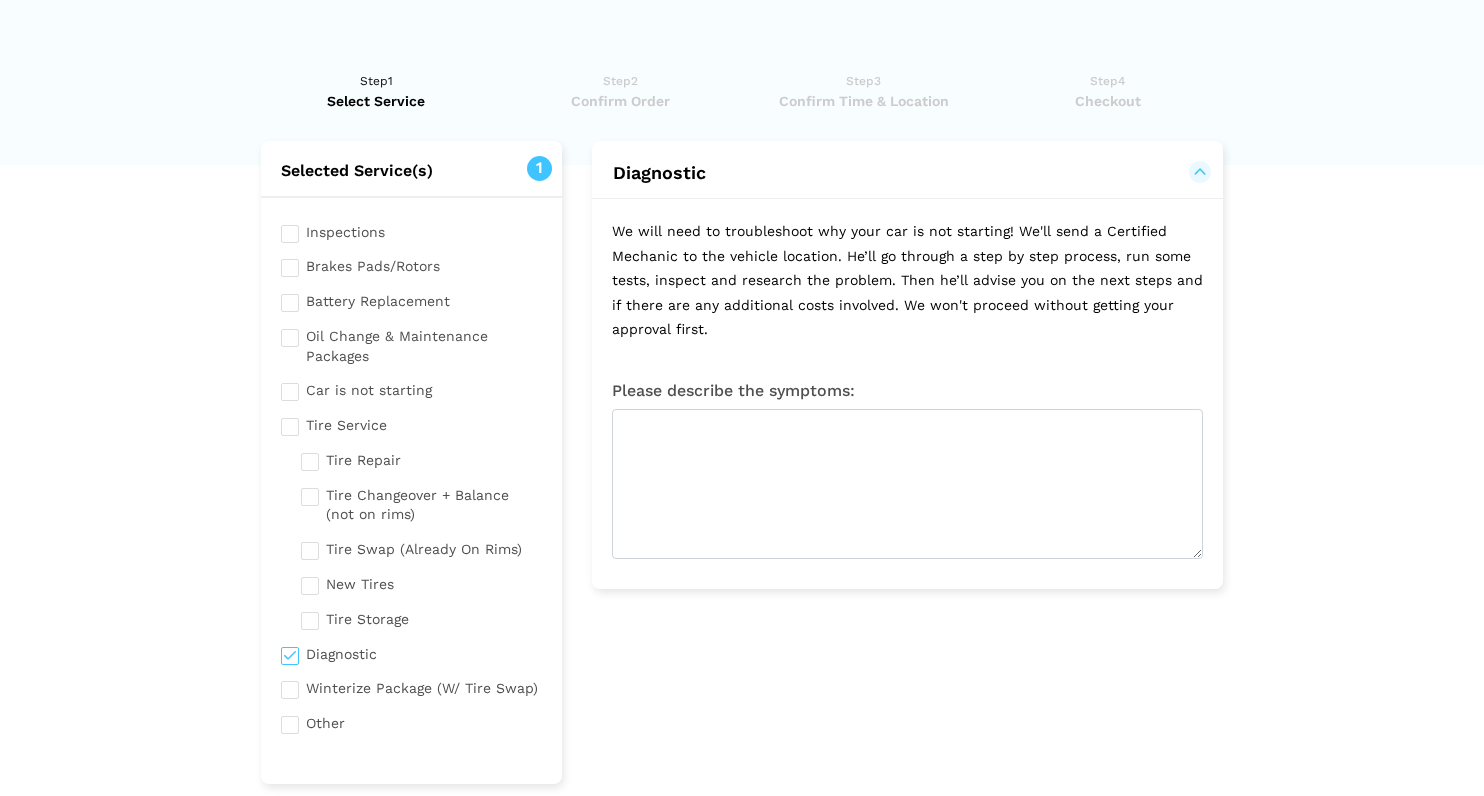 click at bounding box center (411, 652) 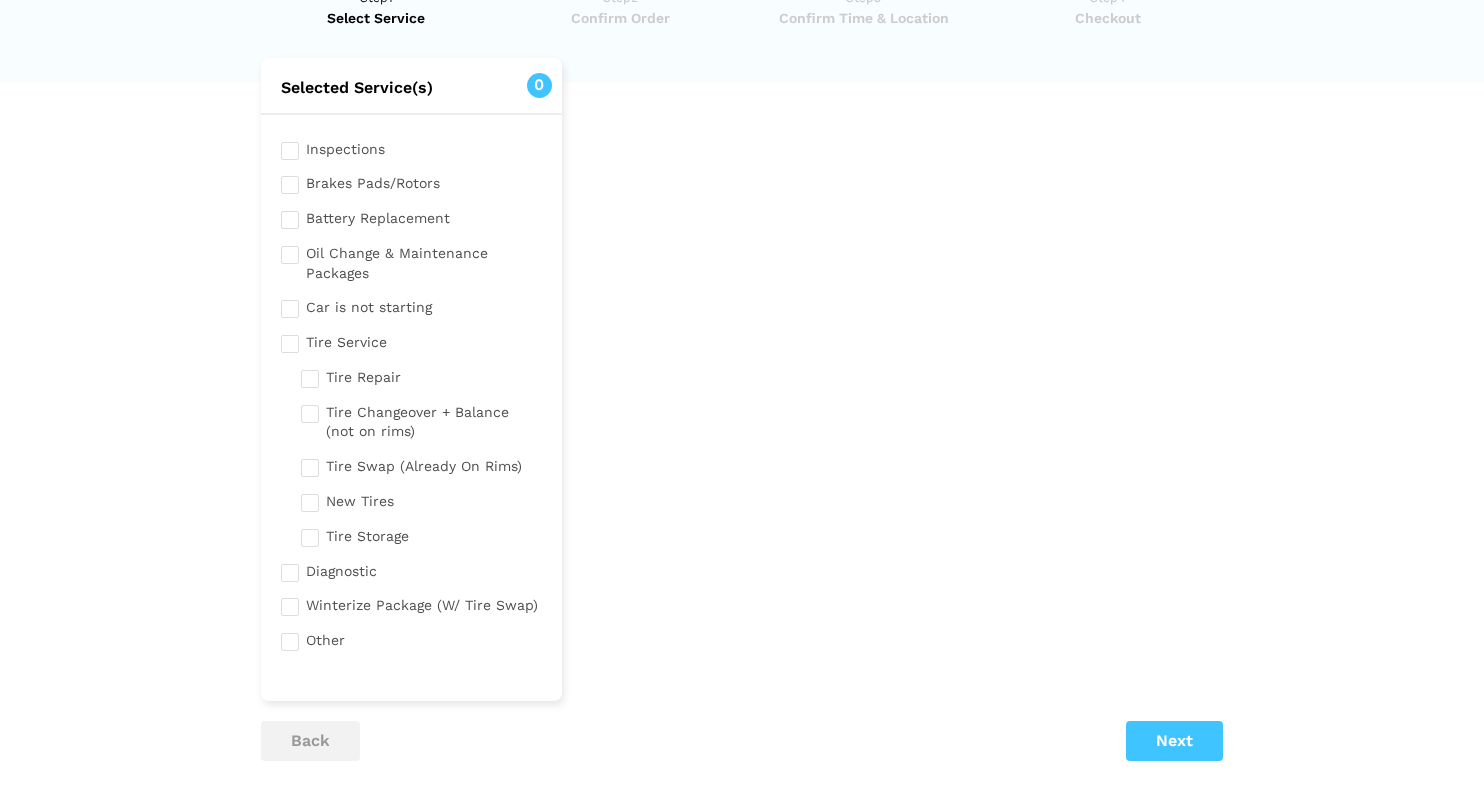 scroll, scrollTop: 103, scrollLeft: 0, axis: vertical 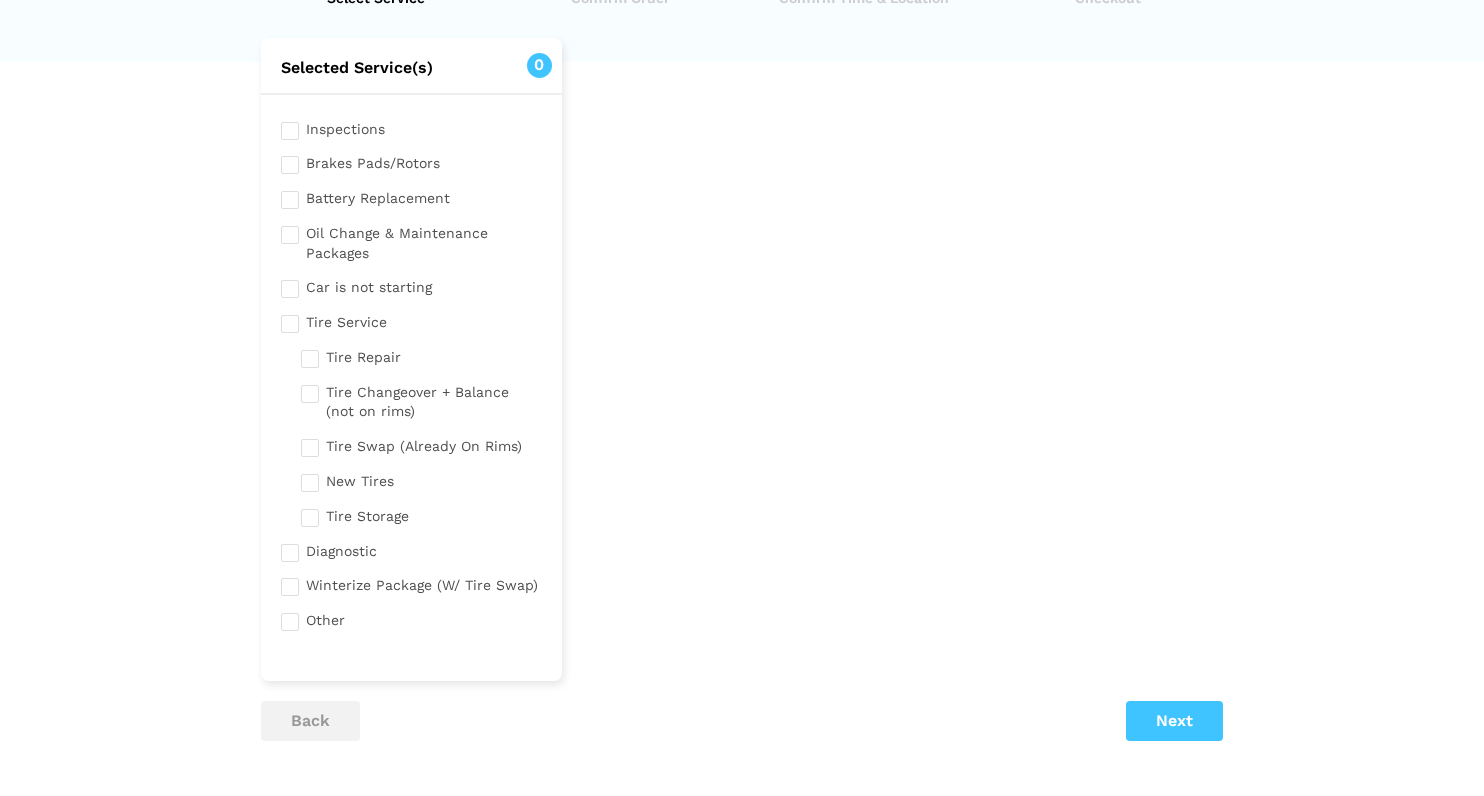 click at bounding box center (411, 618) 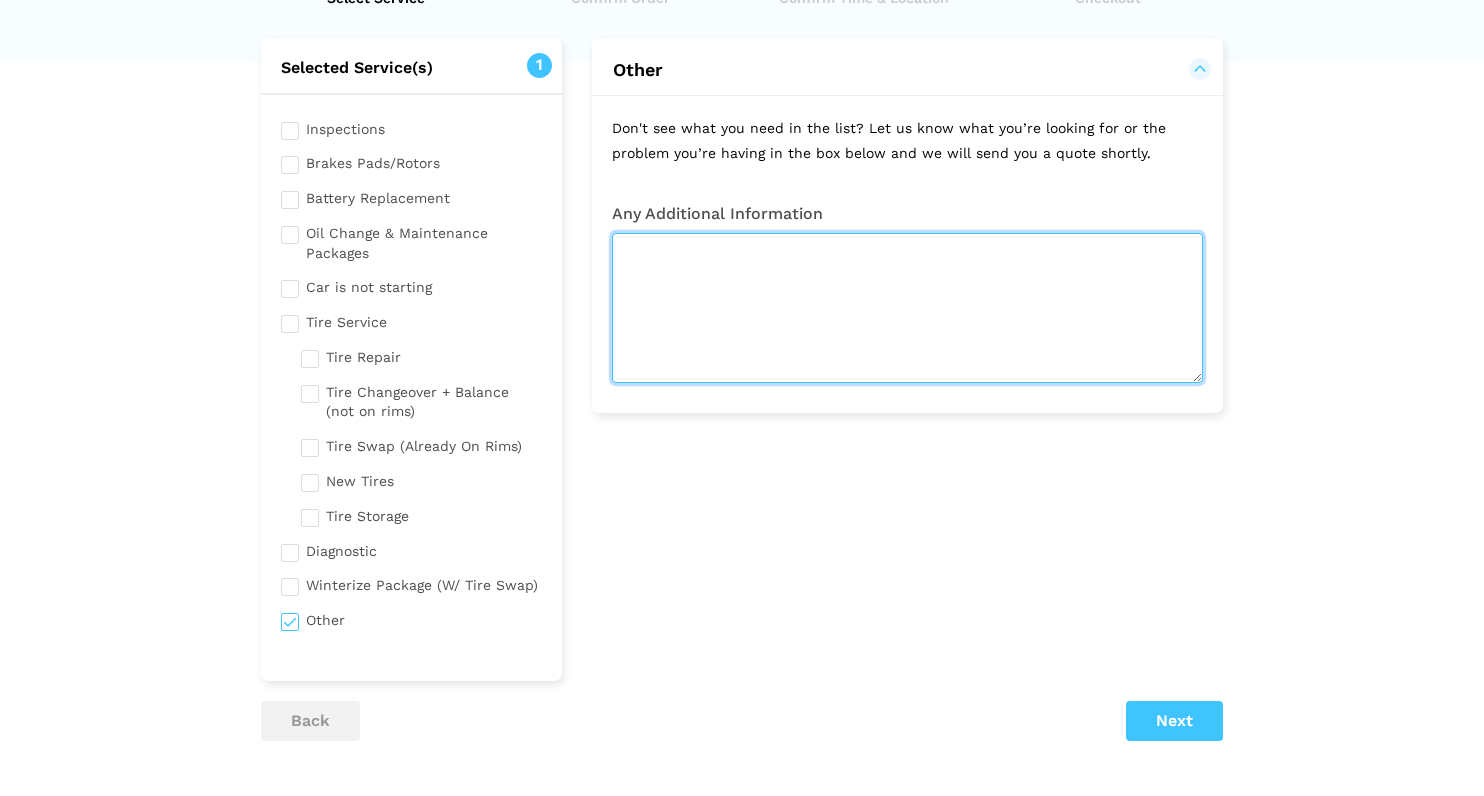 click at bounding box center (907, 308) 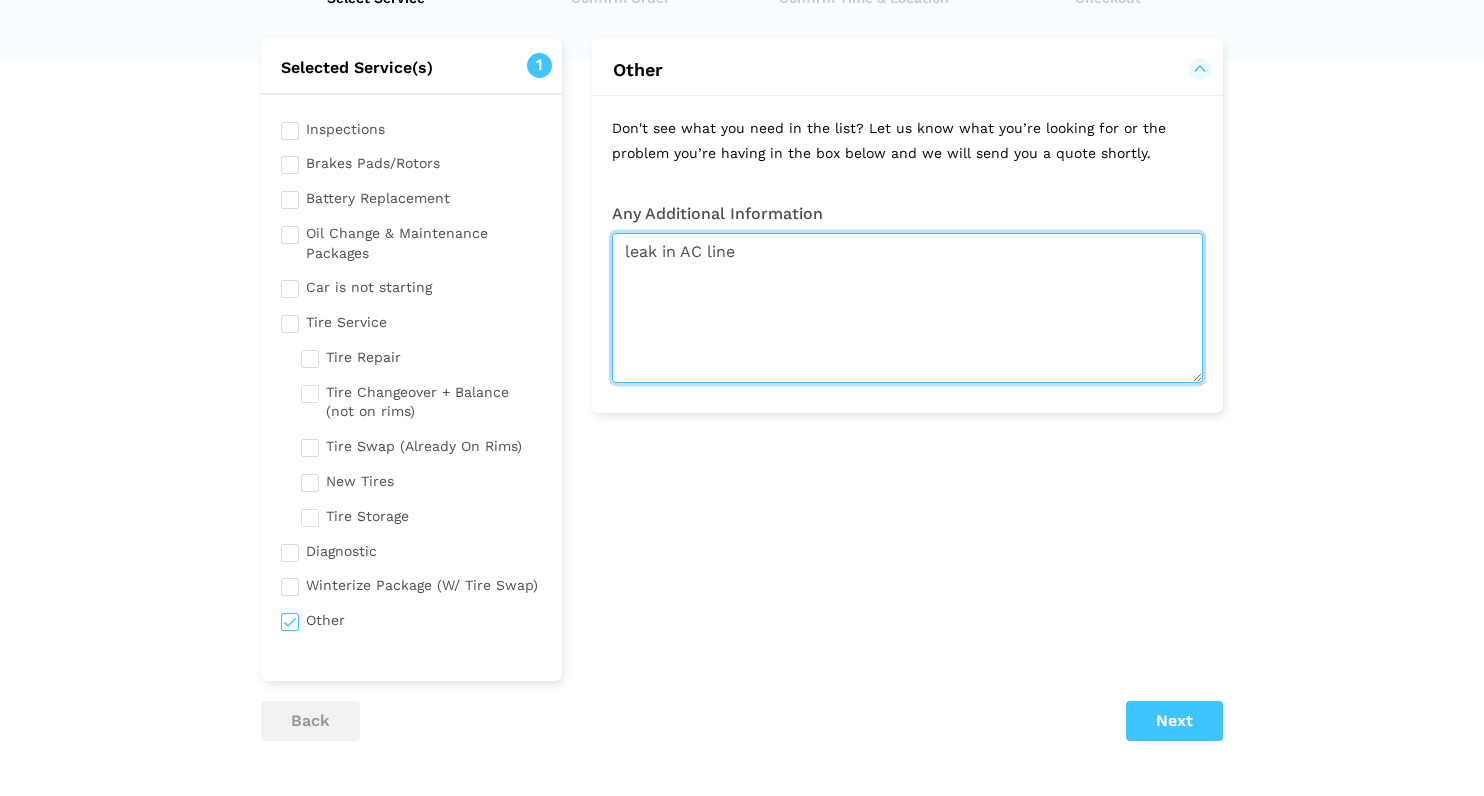 type on "leak in AC line" 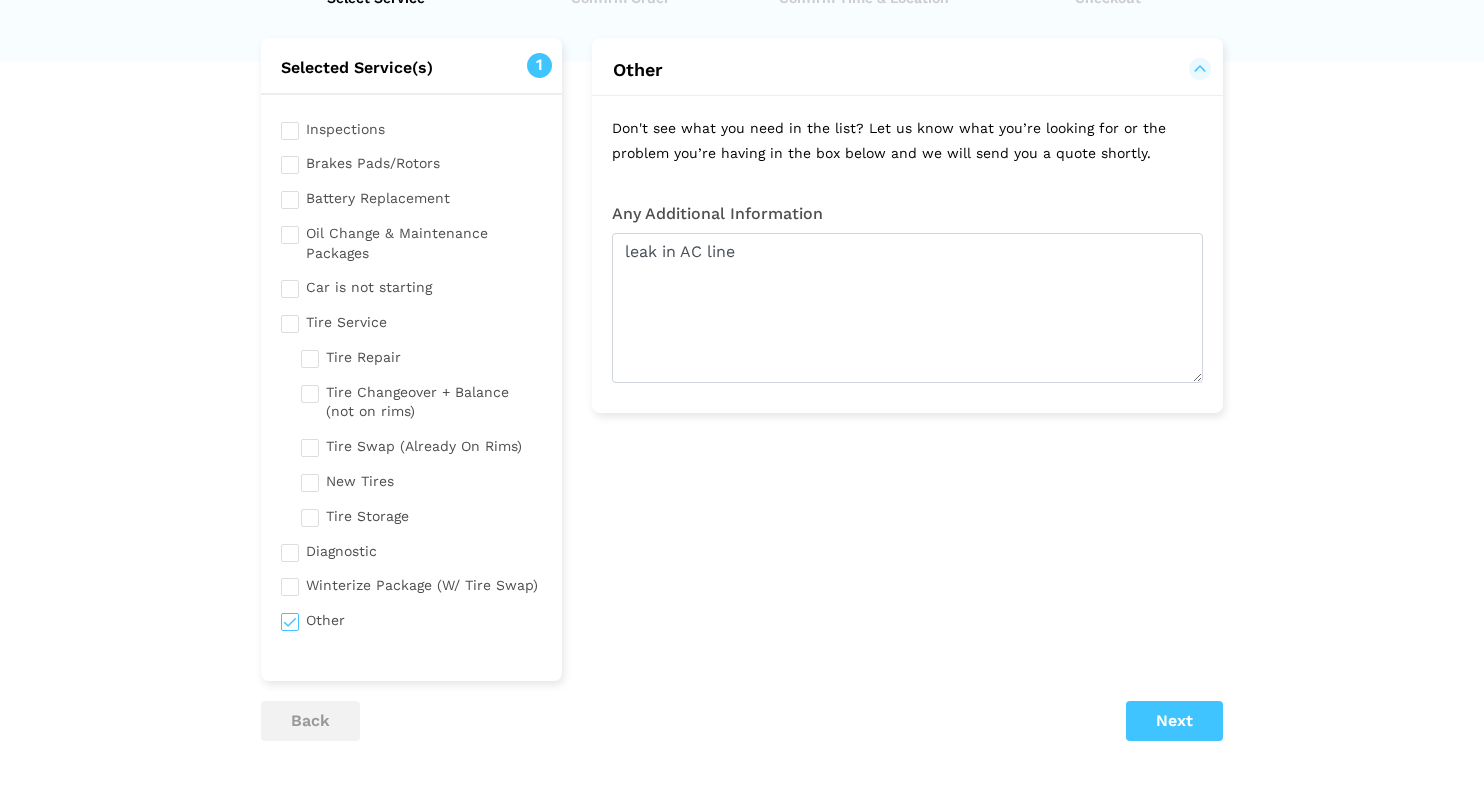click on "Next" at bounding box center [1174, 721] 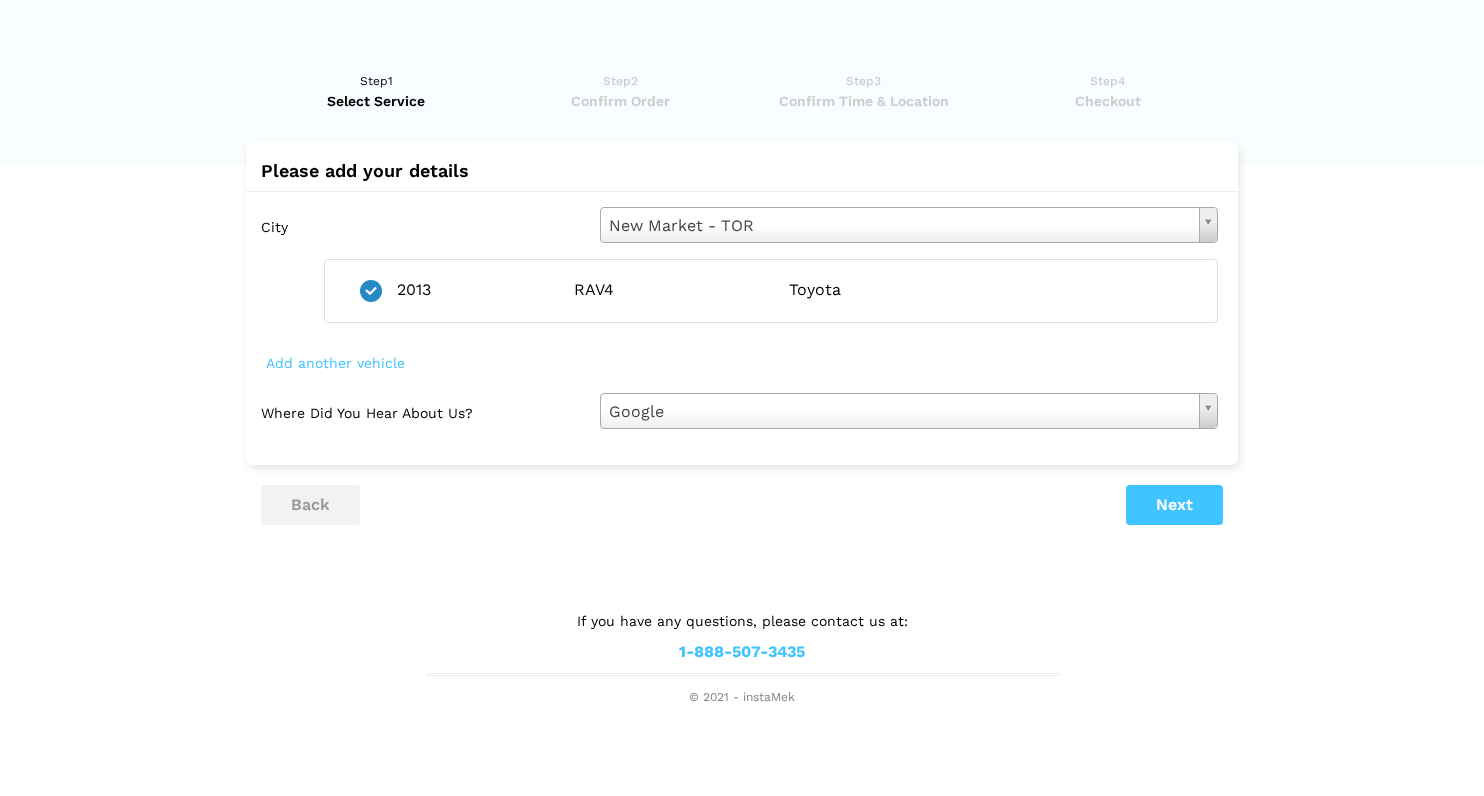 click on "Next" at bounding box center (1174, 505) 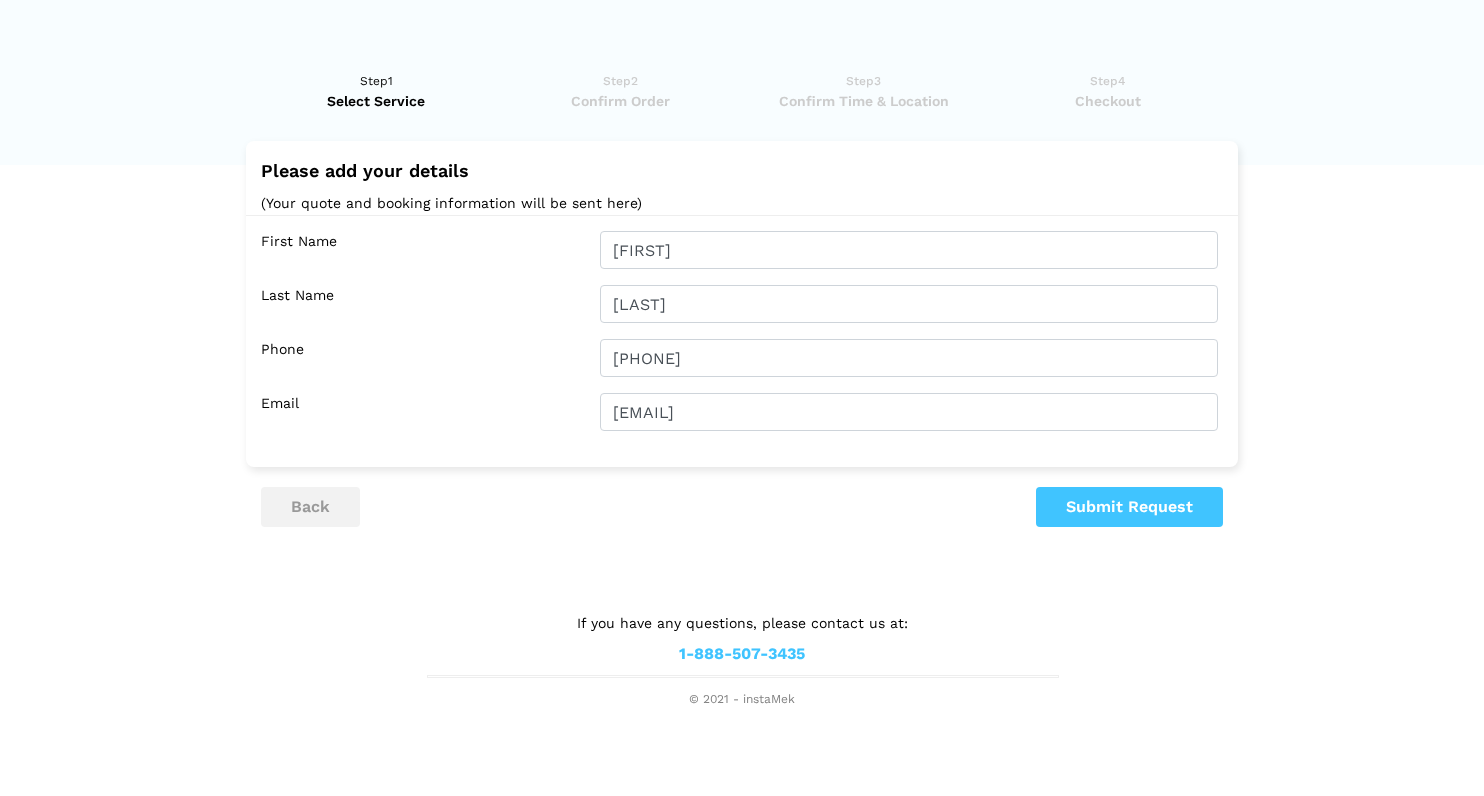 click on "Submit Request" at bounding box center (1129, 507) 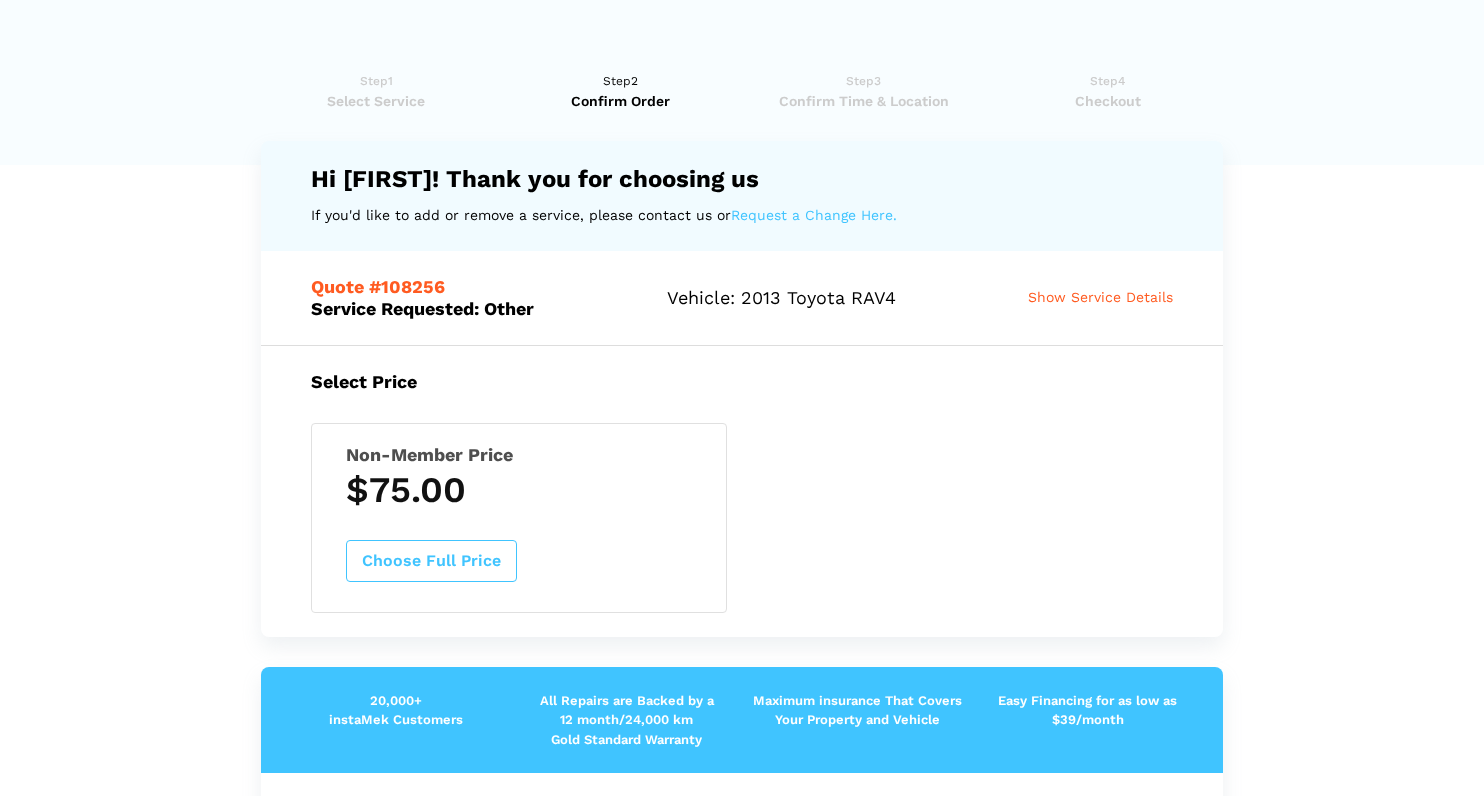 scroll, scrollTop: 0, scrollLeft: 0, axis: both 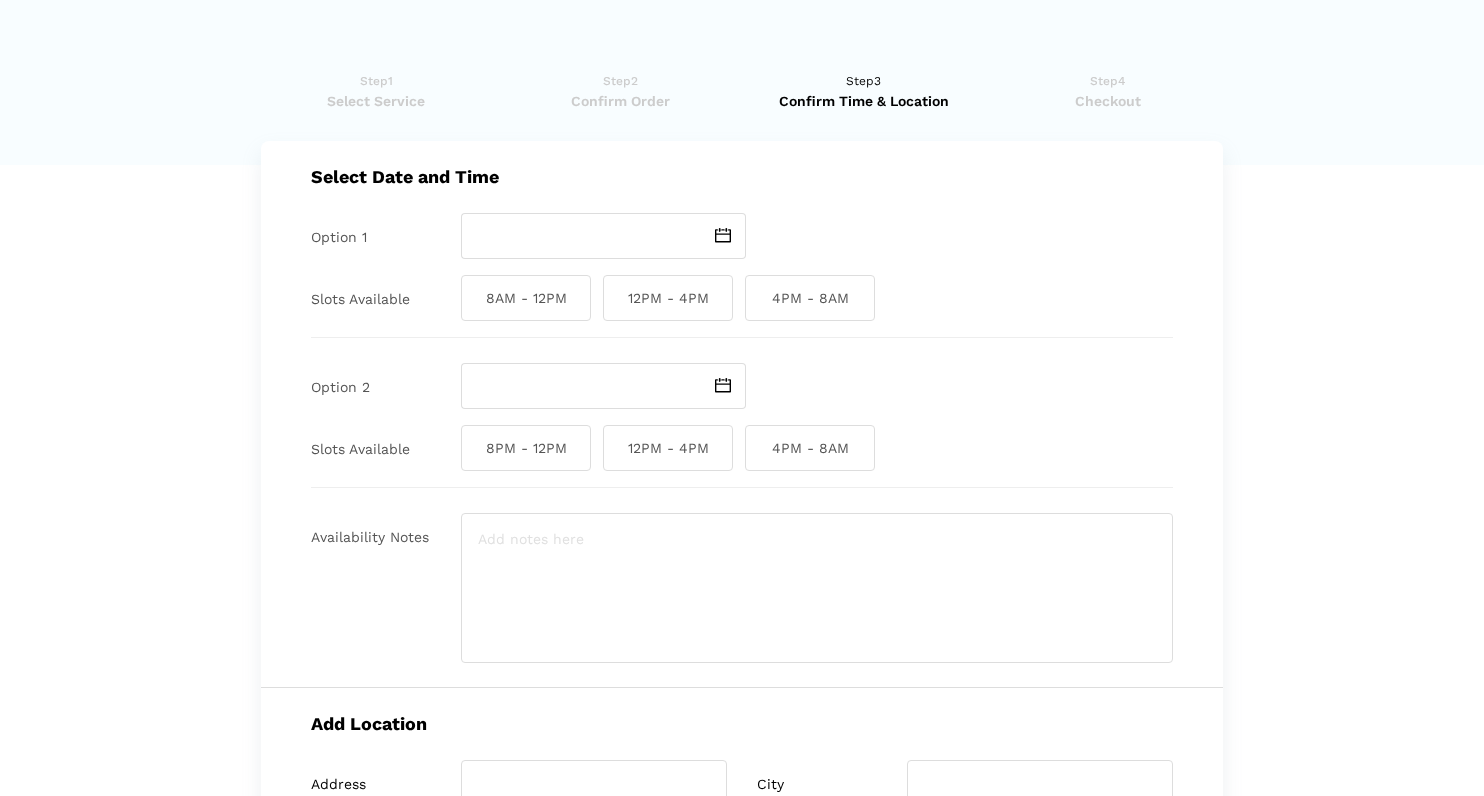click at bounding box center [723, 235] 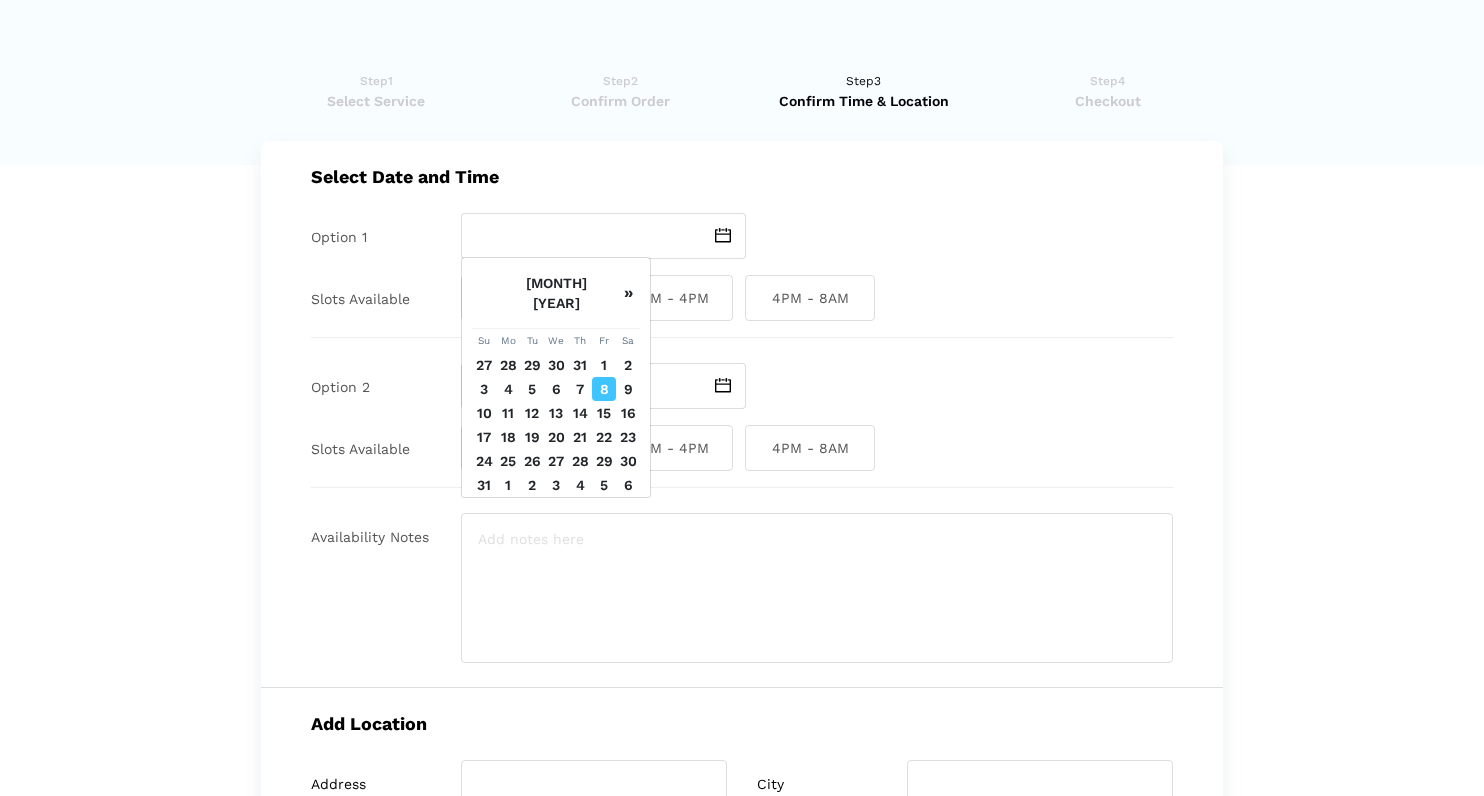 click on "9" at bounding box center (628, 389) 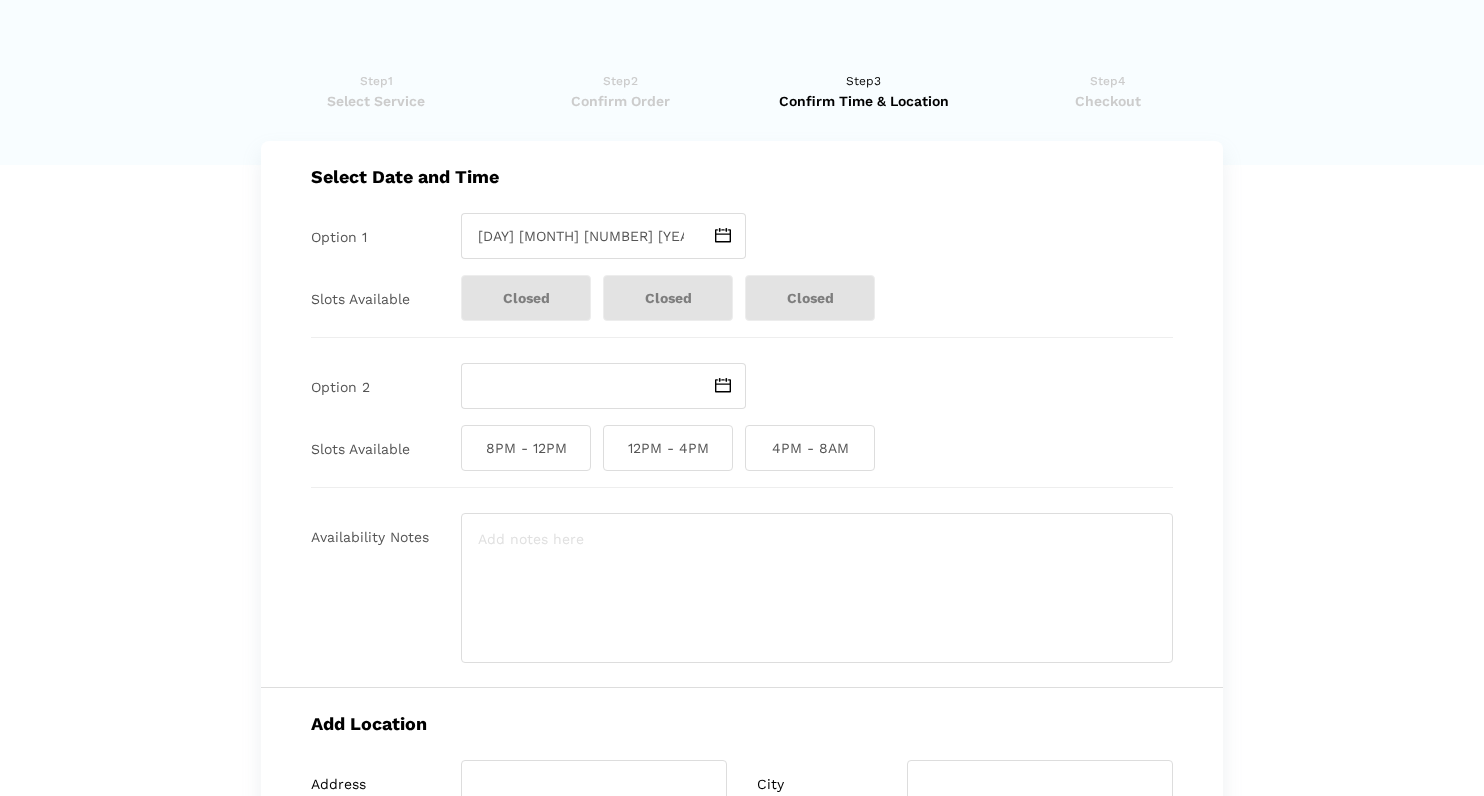 click at bounding box center (723, 235) 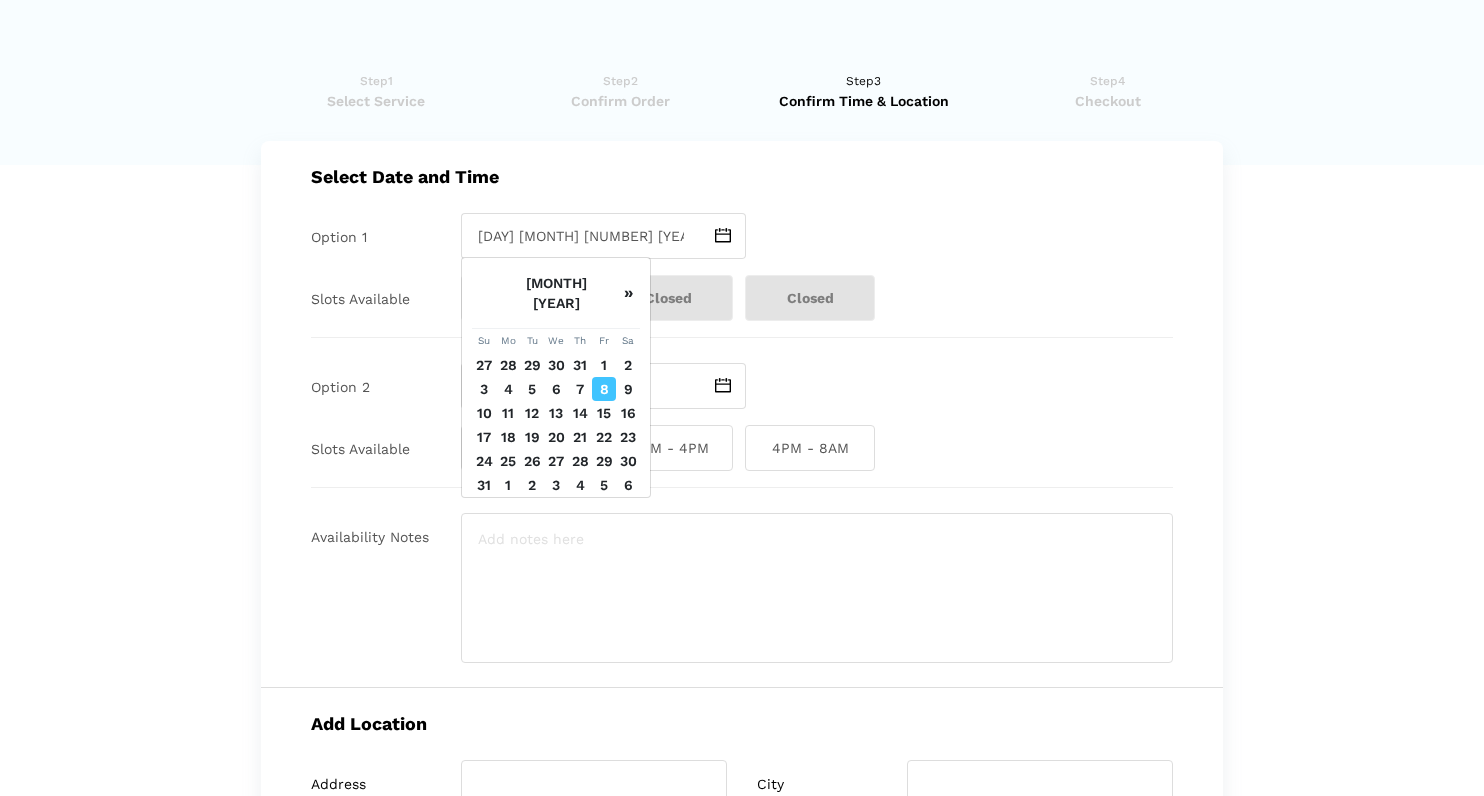 click on "8" at bounding box center [604, 389] 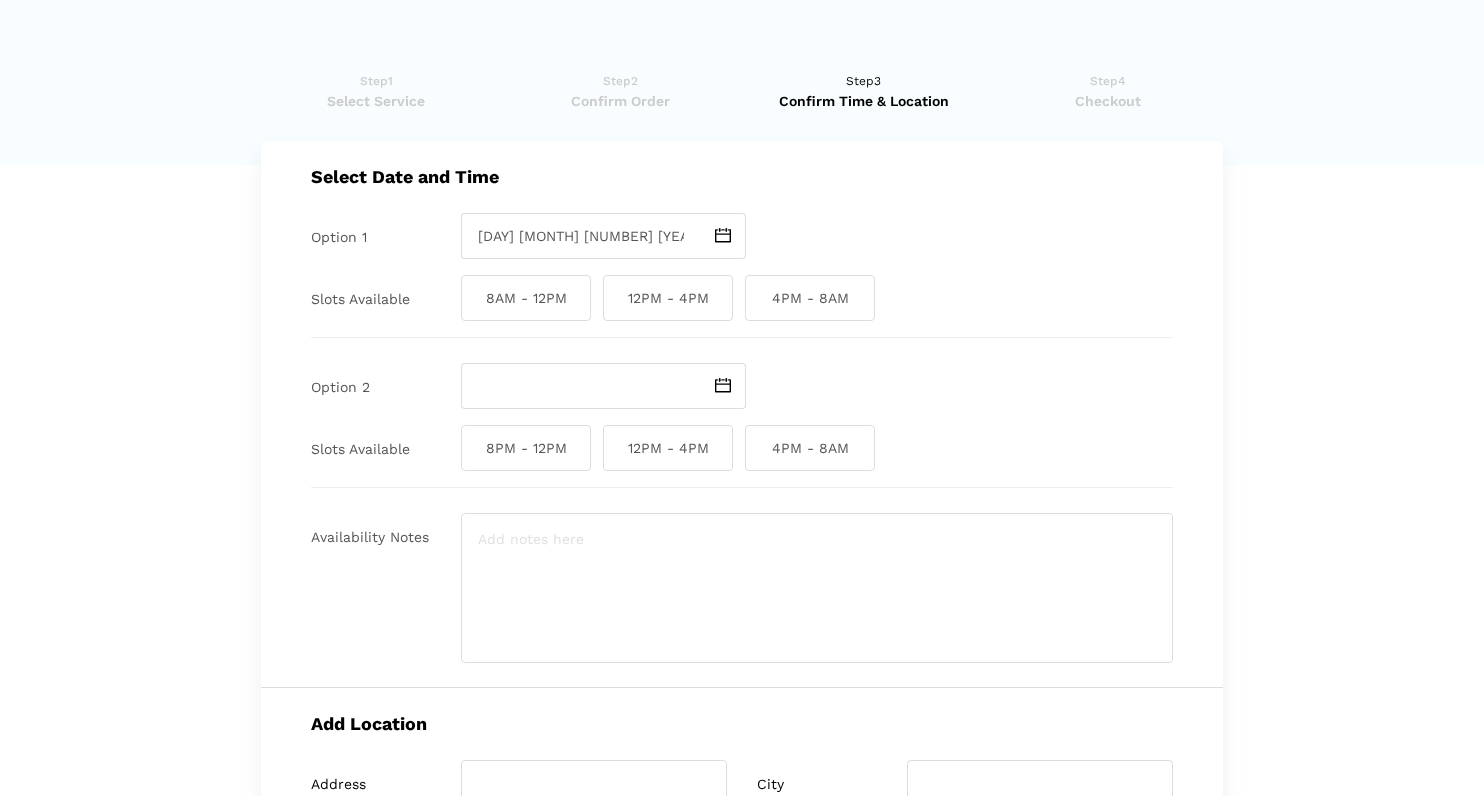 click at bounding box center (723, 235) 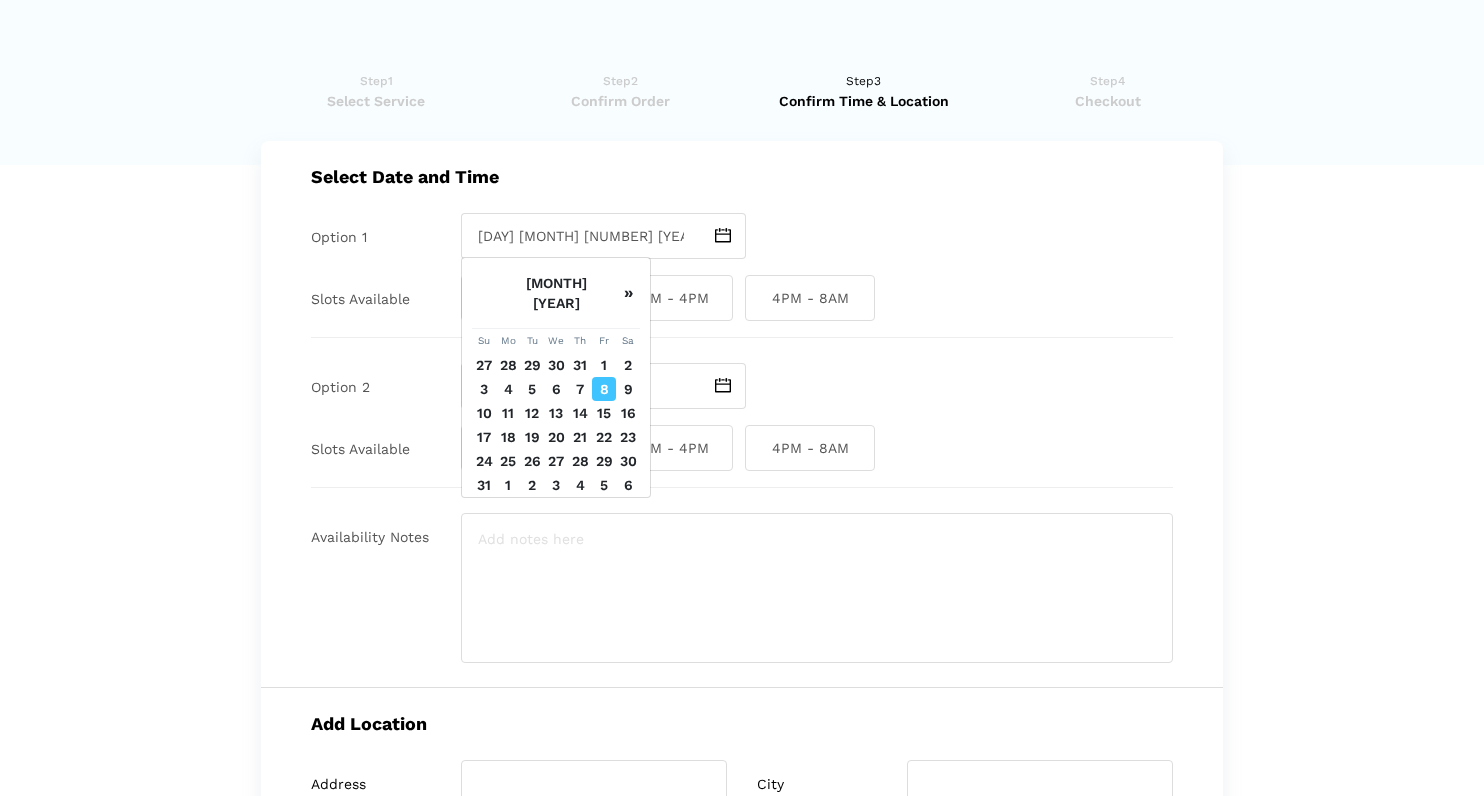 click on "9" at bounding box center [628, 389] 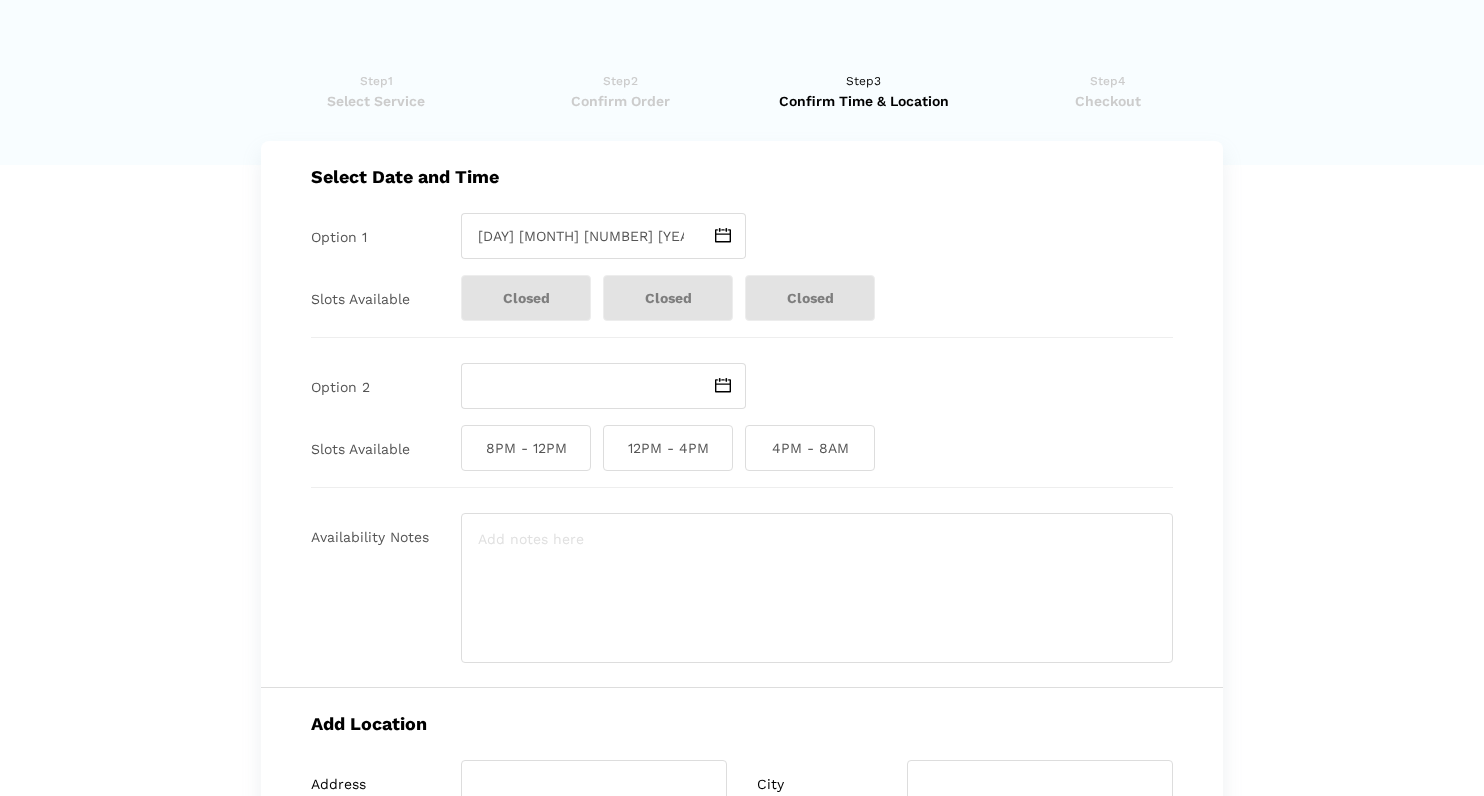click at bounding box center [723, 235] 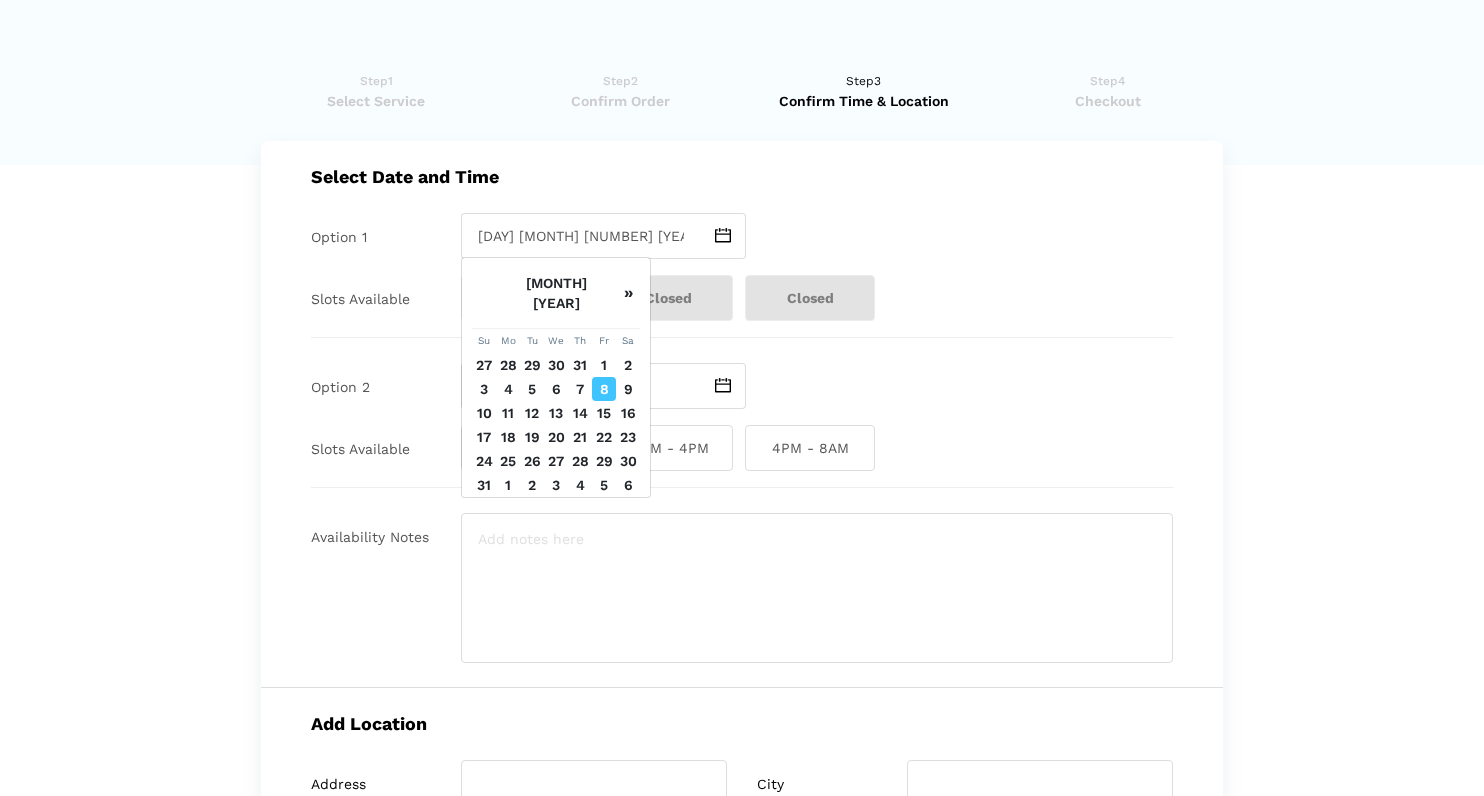 click on "11" at bounding box center (508, 413) 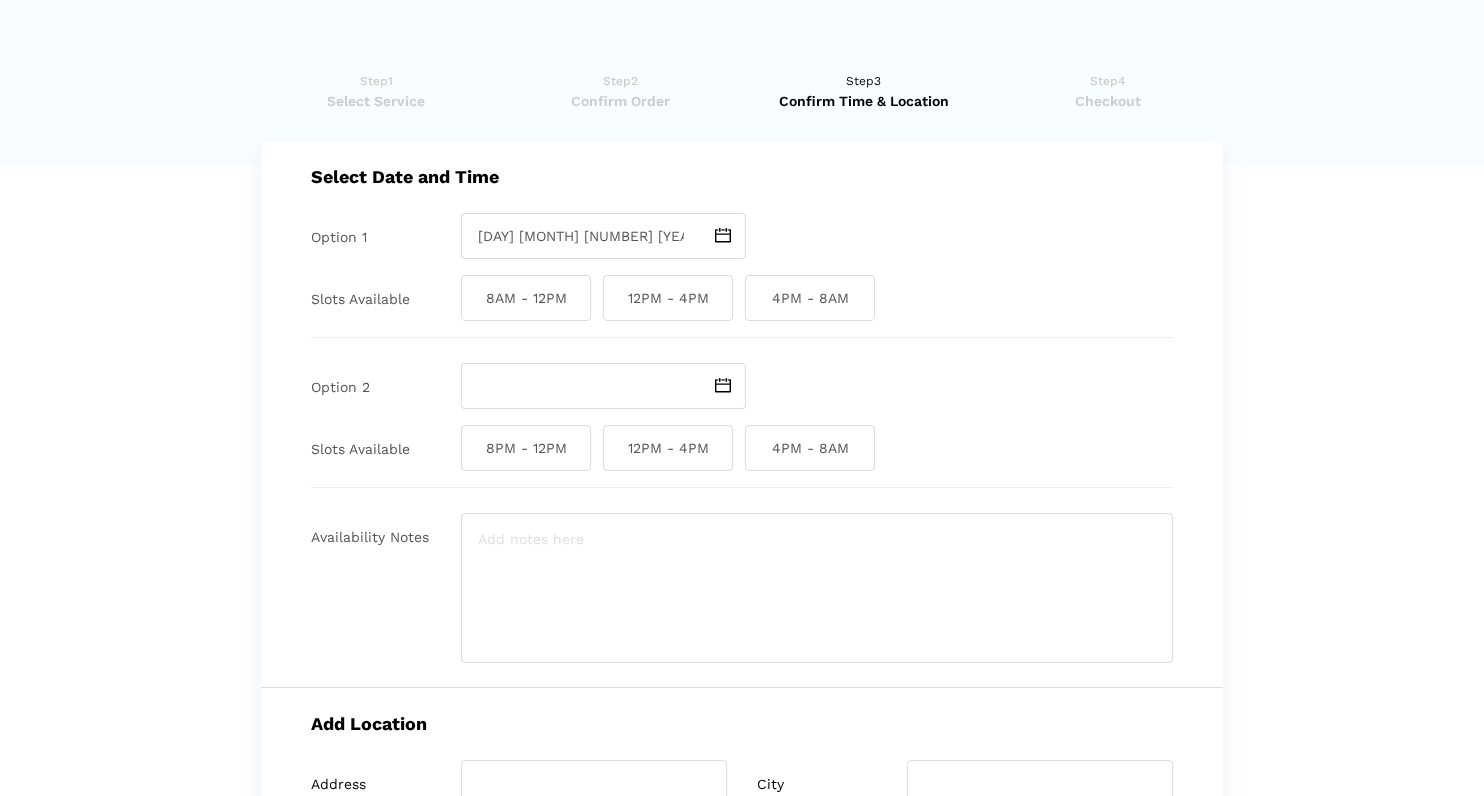click on "12PM - 4PM" at bounding box center (668, 298) 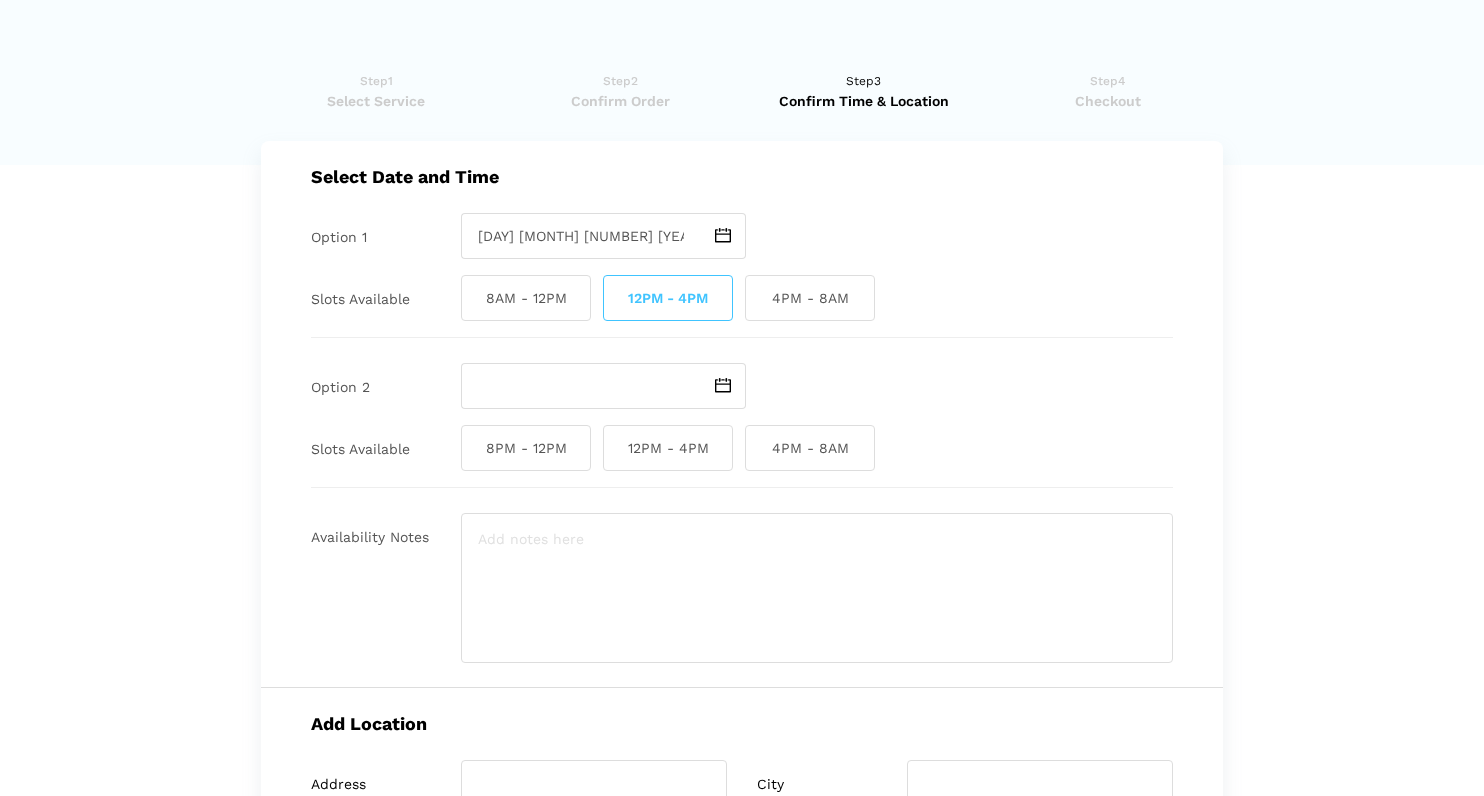 scroll, scrollTop: 0, scrollLeft: 0, axis: both 